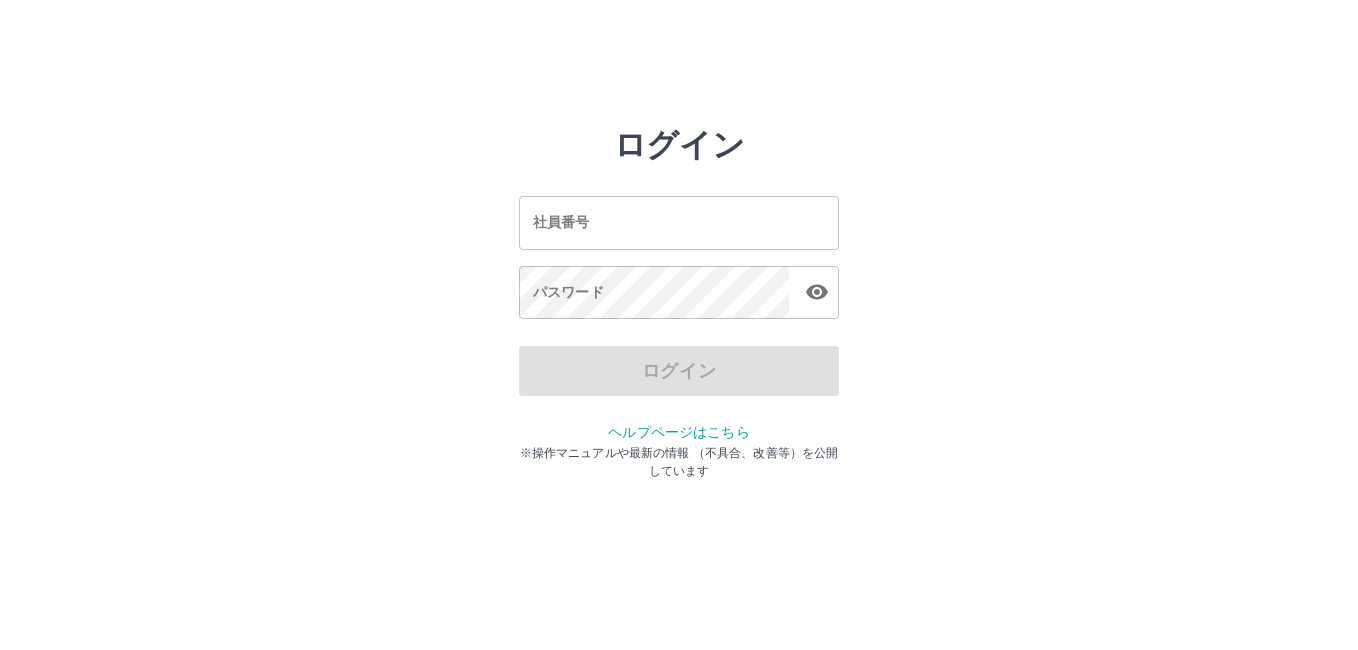 scroll, scrollTop: 0, scrollLeft: 0, axis: both 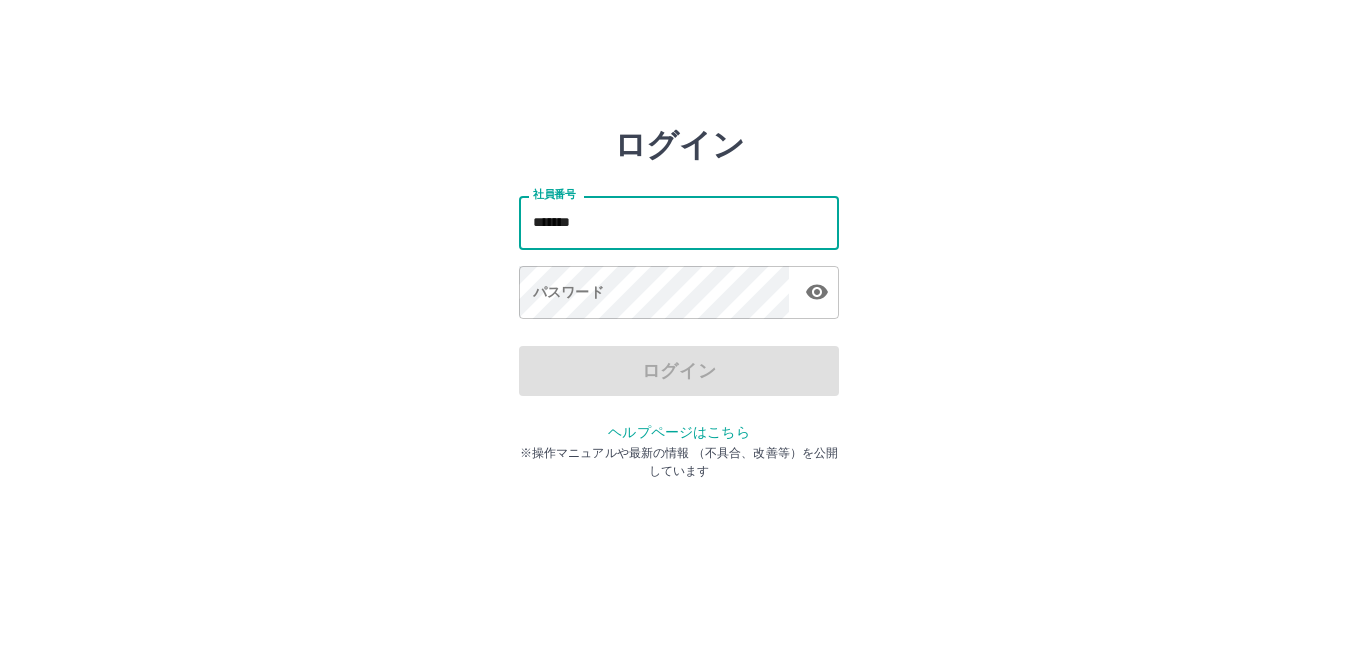 type on "*******" 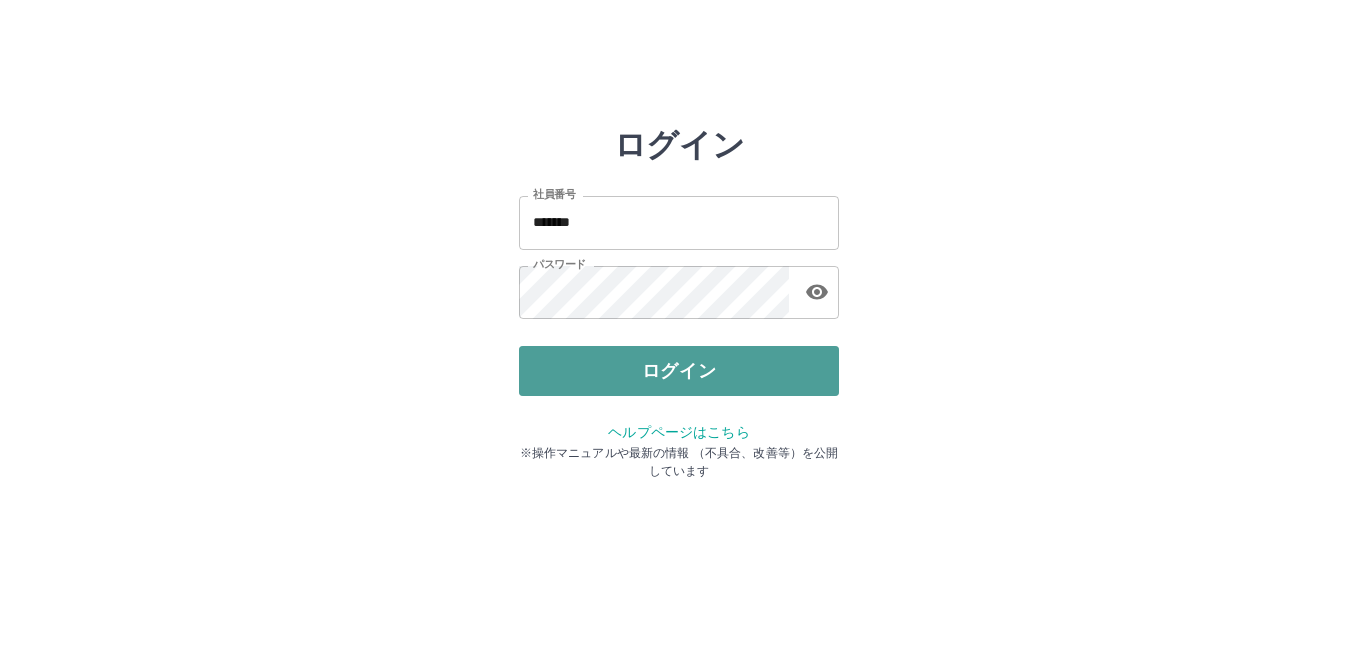 click on "ログイン" at bounding box center (679, 371) 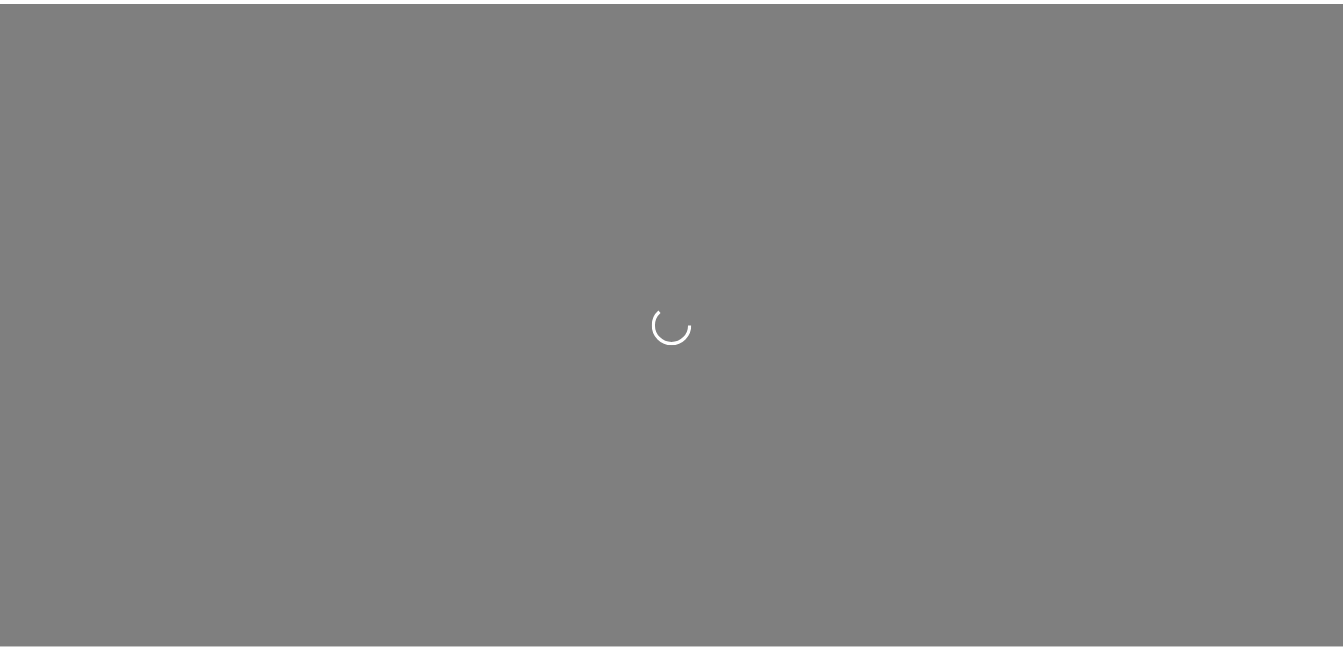 scroll, scrollTop: 0, scrollLeft: 0, axis: both 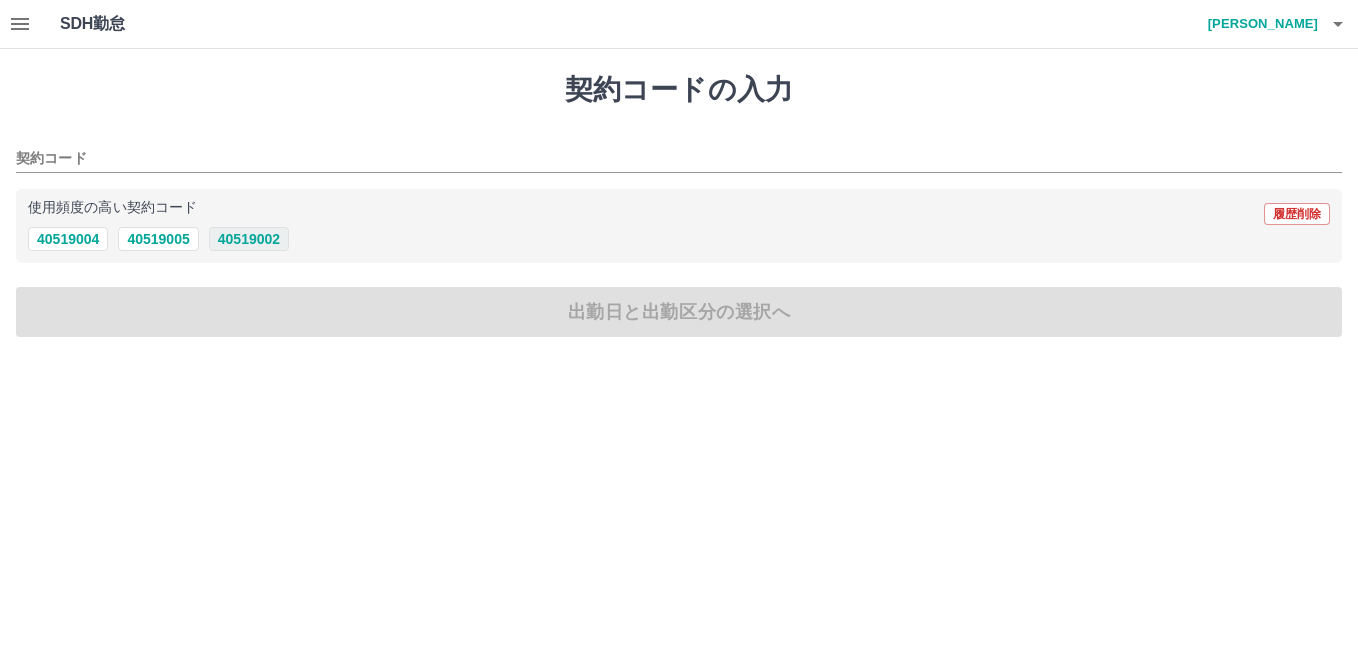 click on "40519002" at bounding box center [249, 239] 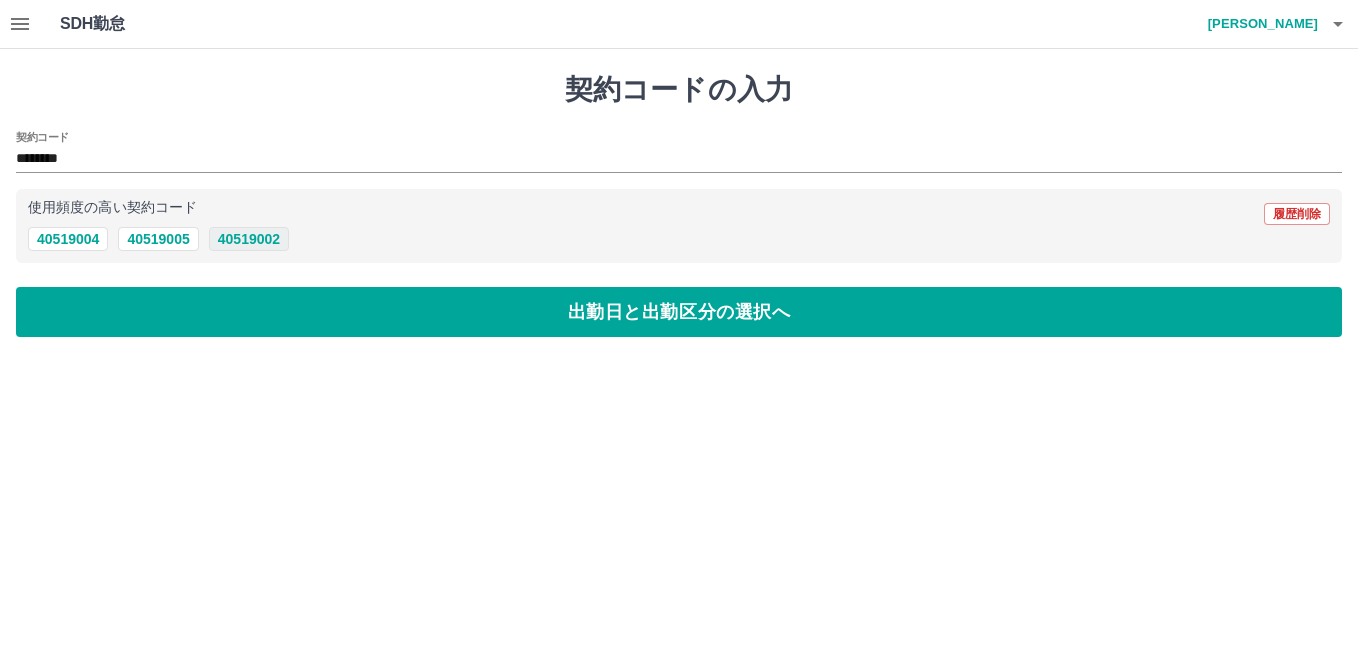 type on "********" 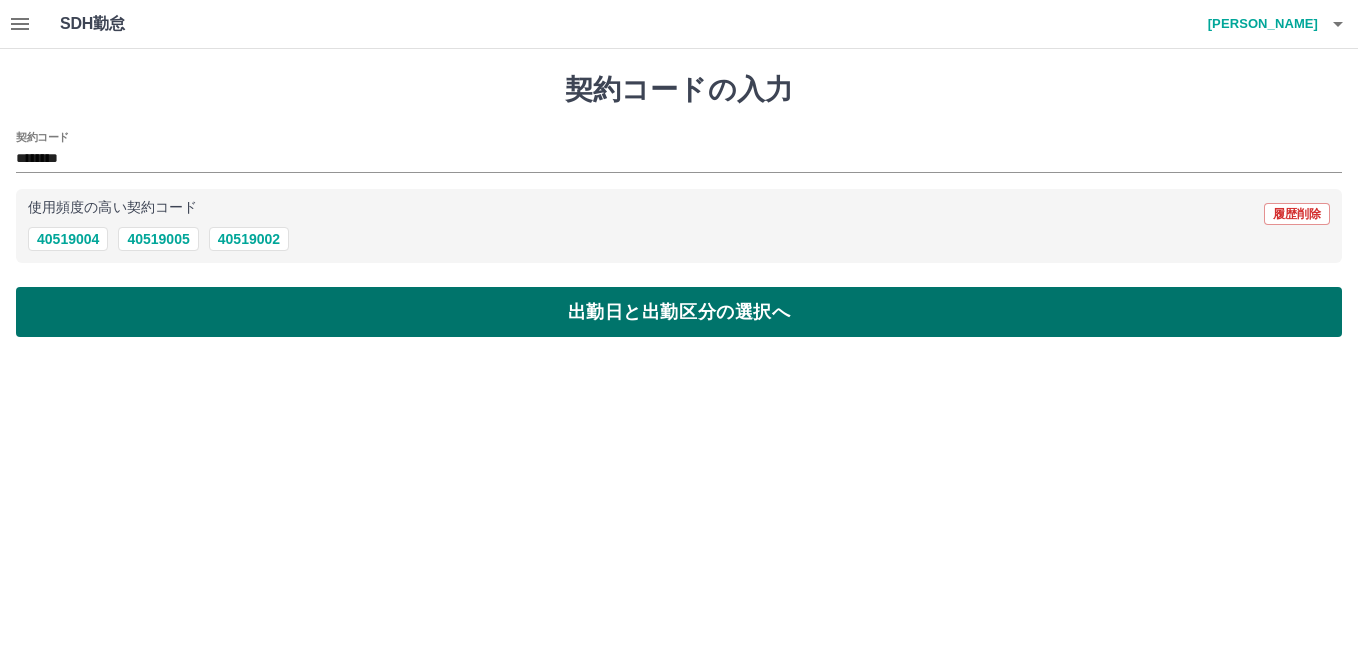 click on "出勤日と出勤区分の選択へ" at bounding box center [679, 312] 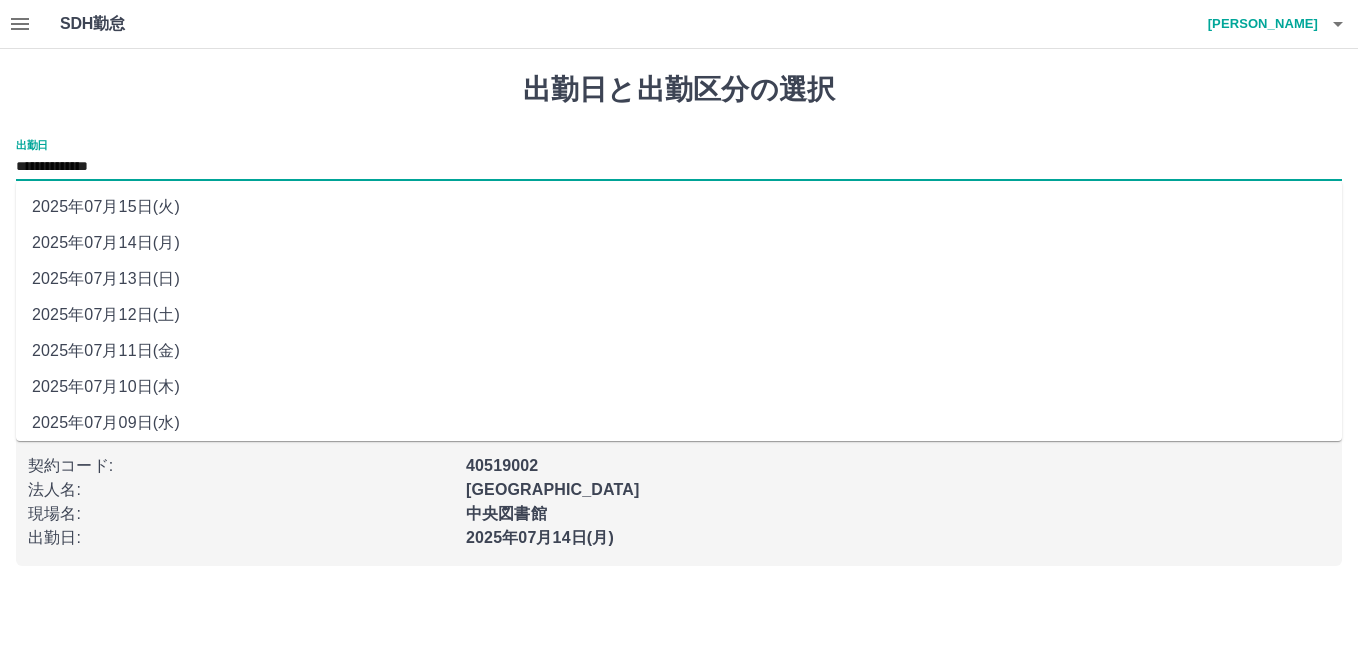 click on "**********" at bounding box center [679, 167] 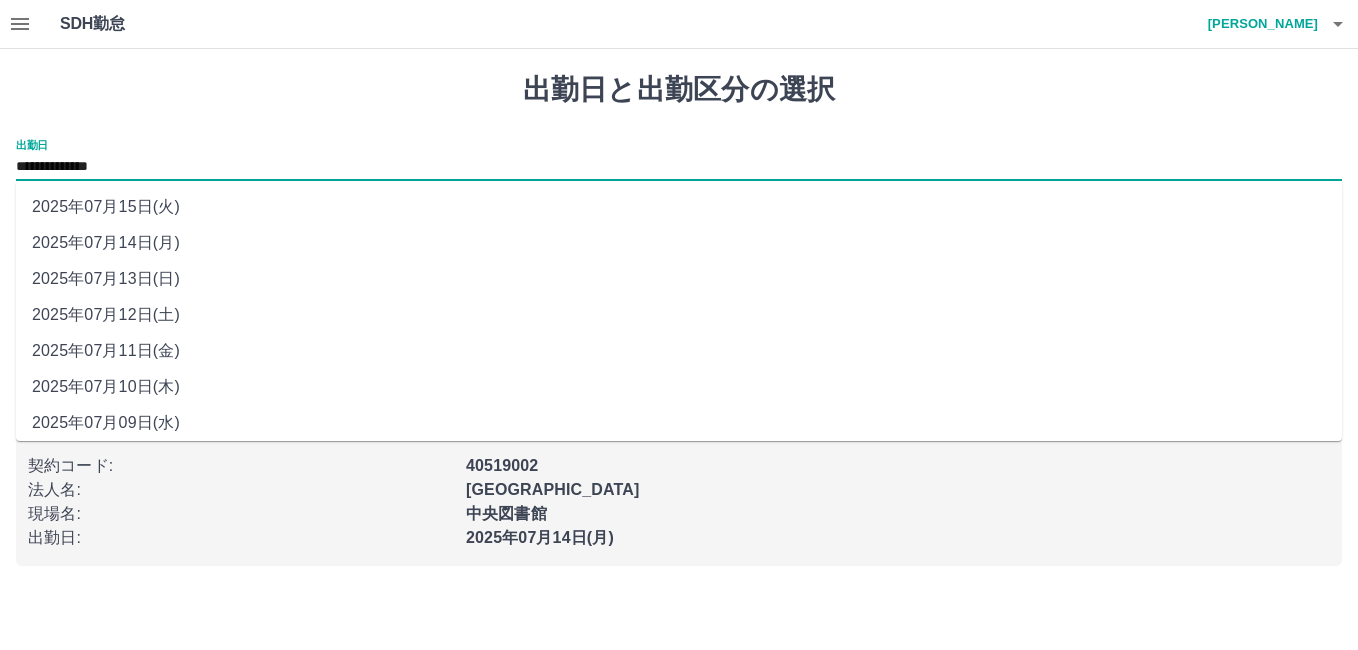 drag, startPoint x: 116, startPoint y: 165, endPoint x: 144, endPoint y: 208, distance: 51.312767 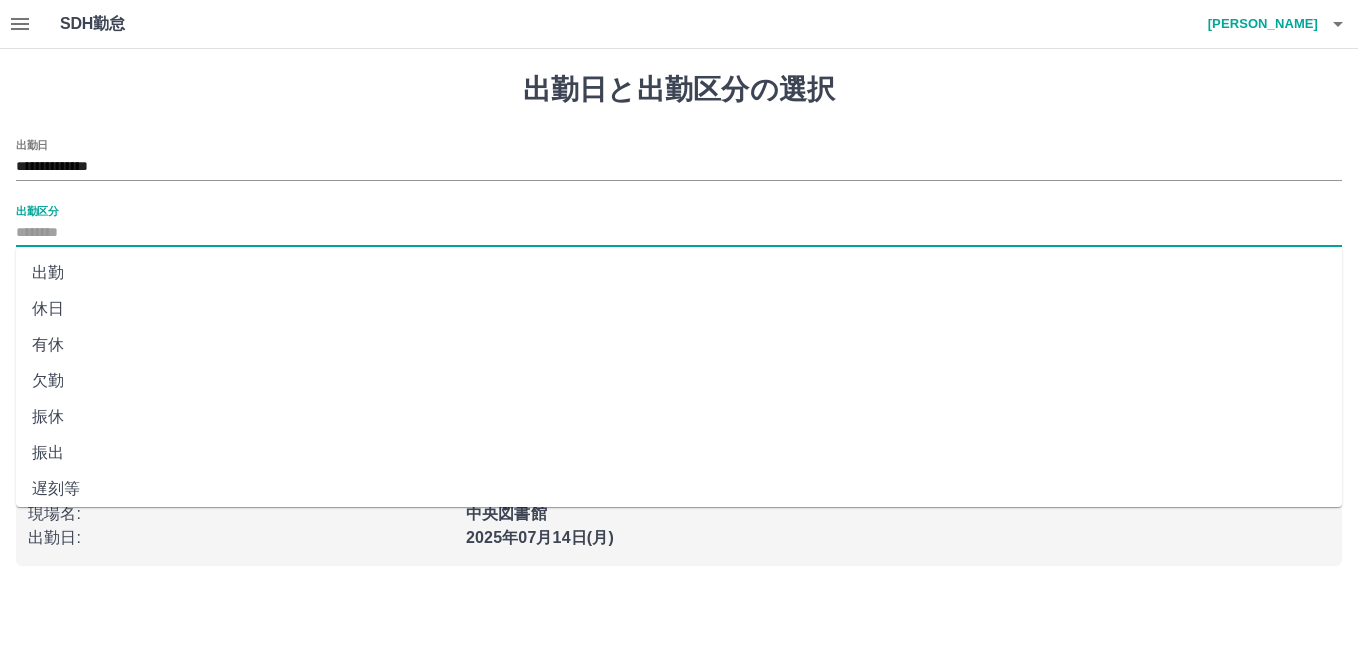 click on "出勤区分" at bounding box center (679, 233) 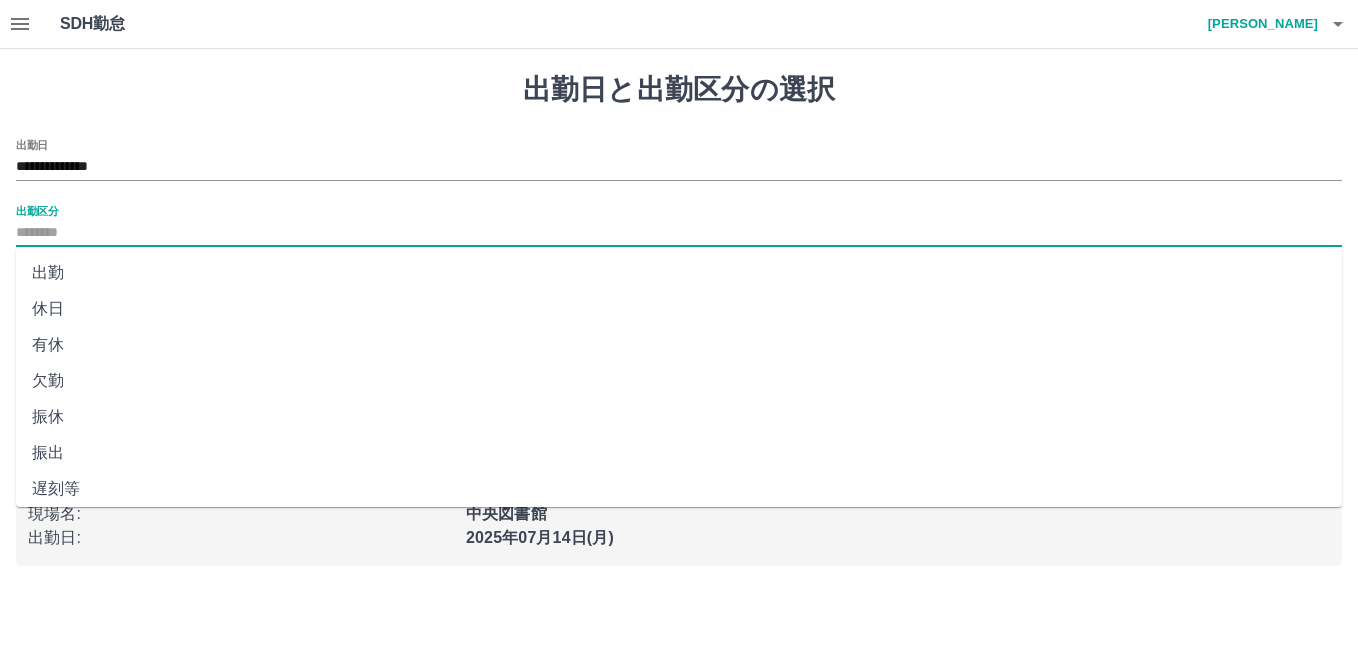 click on "出勤" at bounding box center [679, 273] 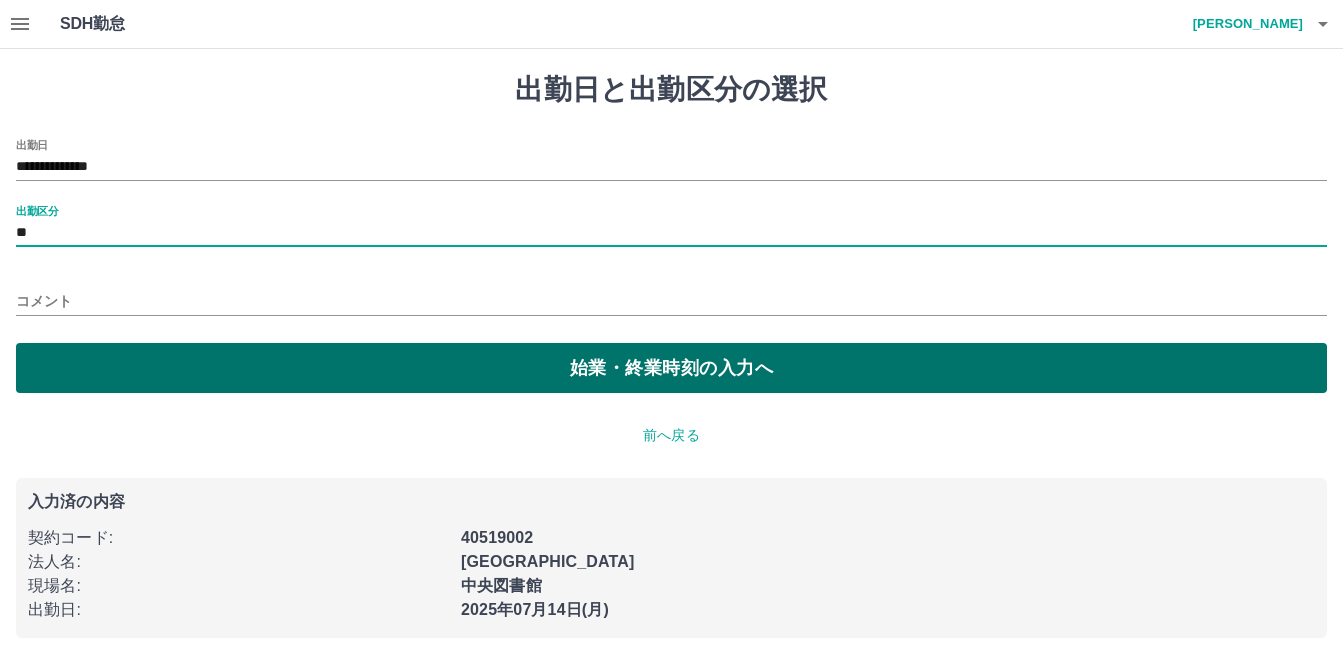 click on "始業・終業時刻の入力へ" at bounding box center [671, 368] 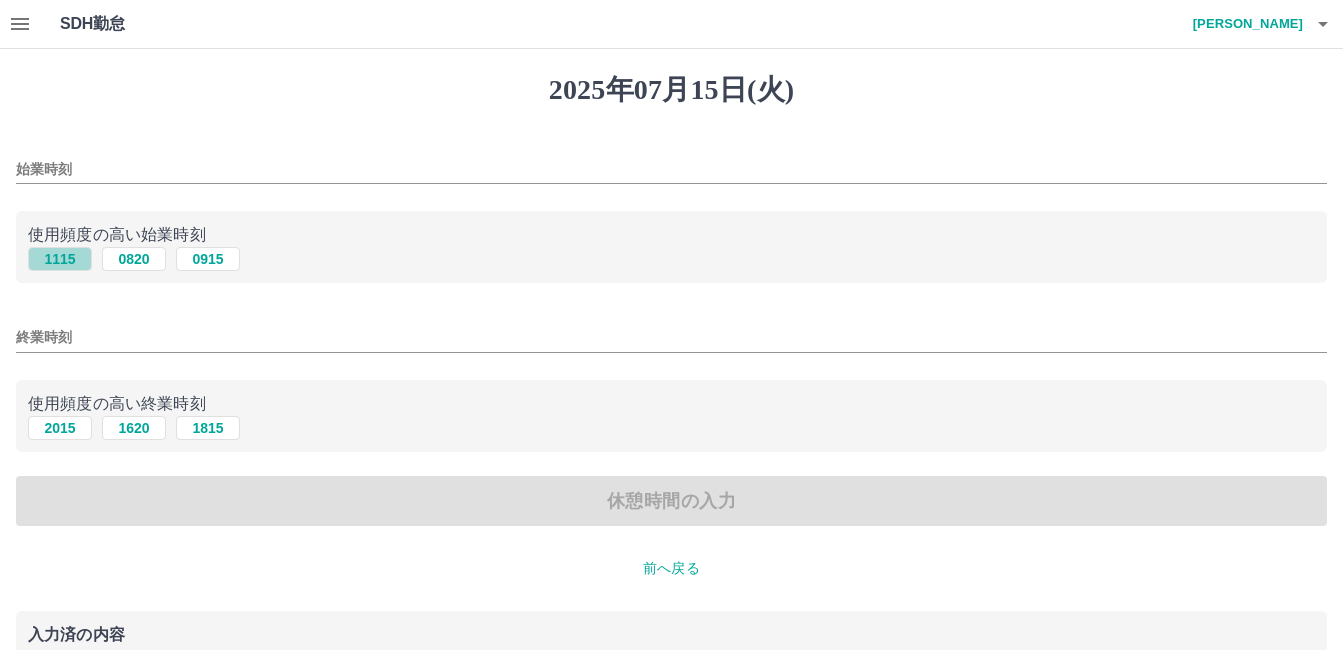click on "1115" at bounding box center (60, 259) 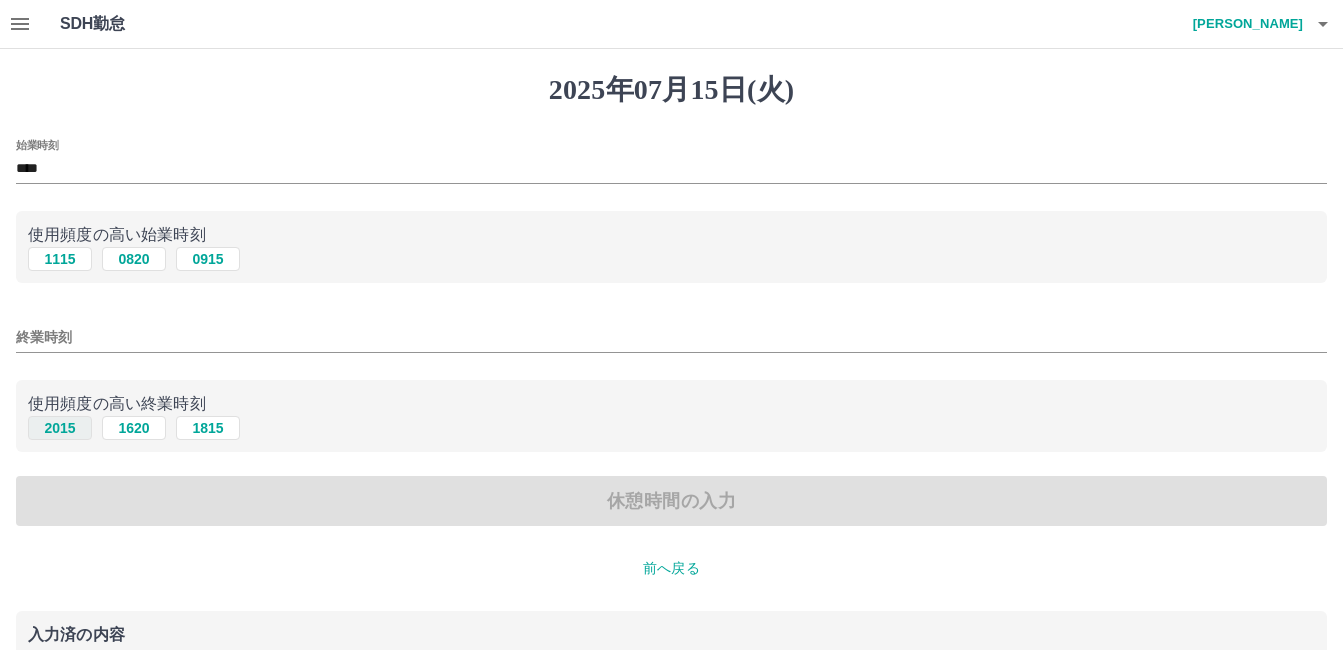 click on "2015" at bounding box center [60, 428] 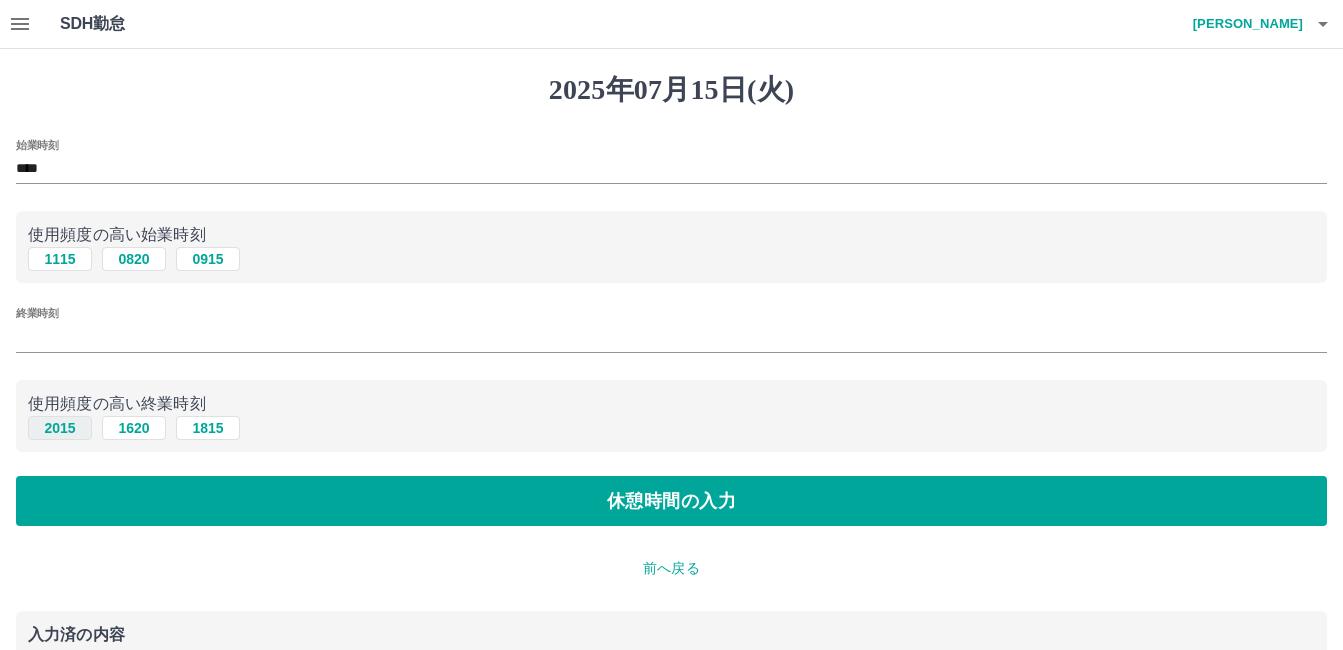 type on "****" 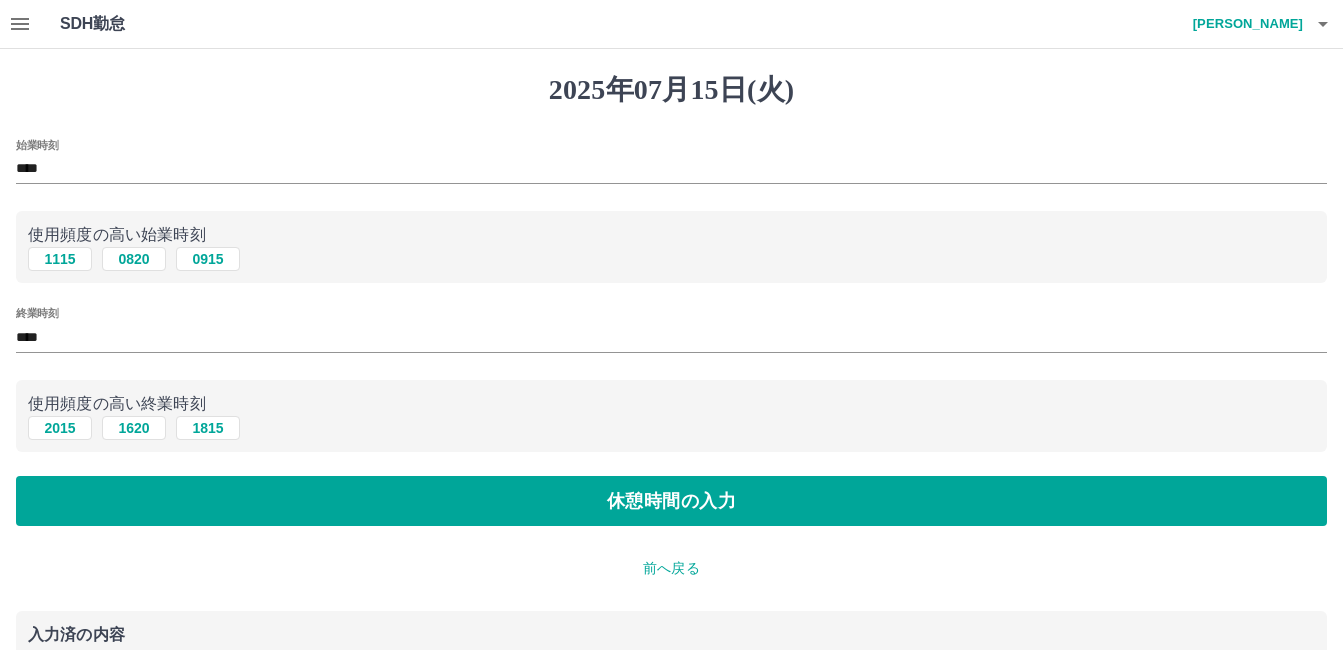 click on "休憩時間の入力" at bounding box center (671, 501) 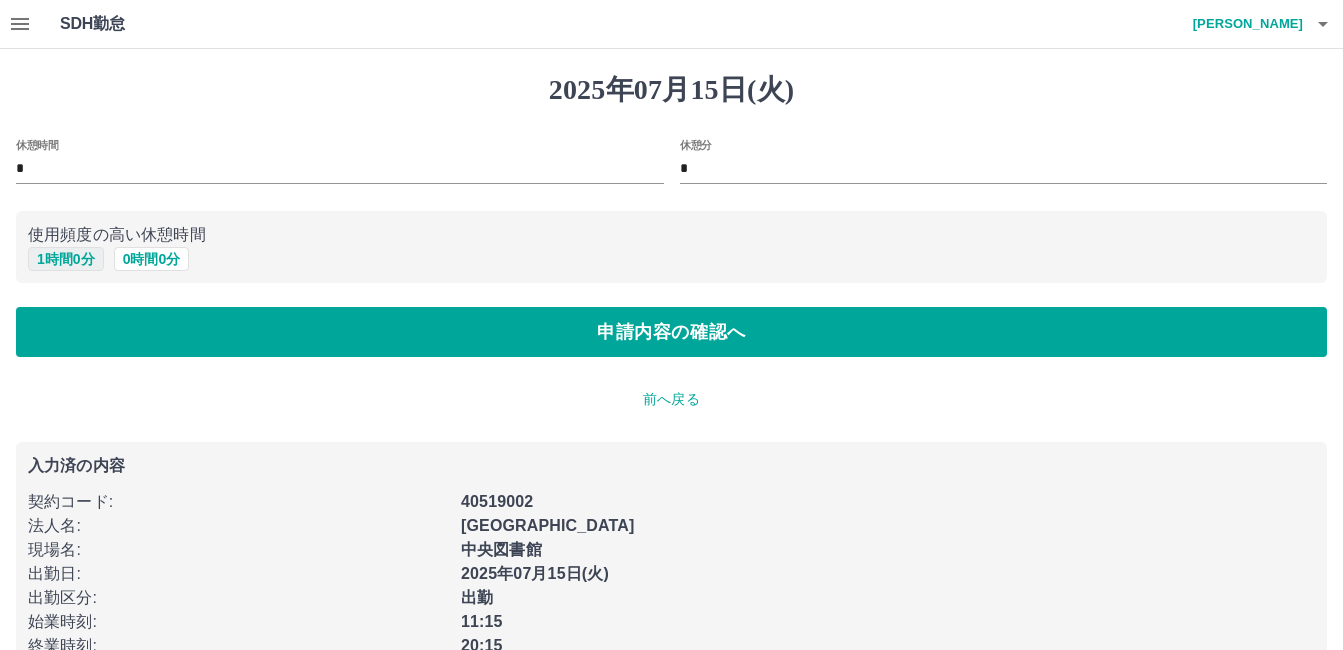 click on "1 時間 0 分" at bounding box center [66, 259] 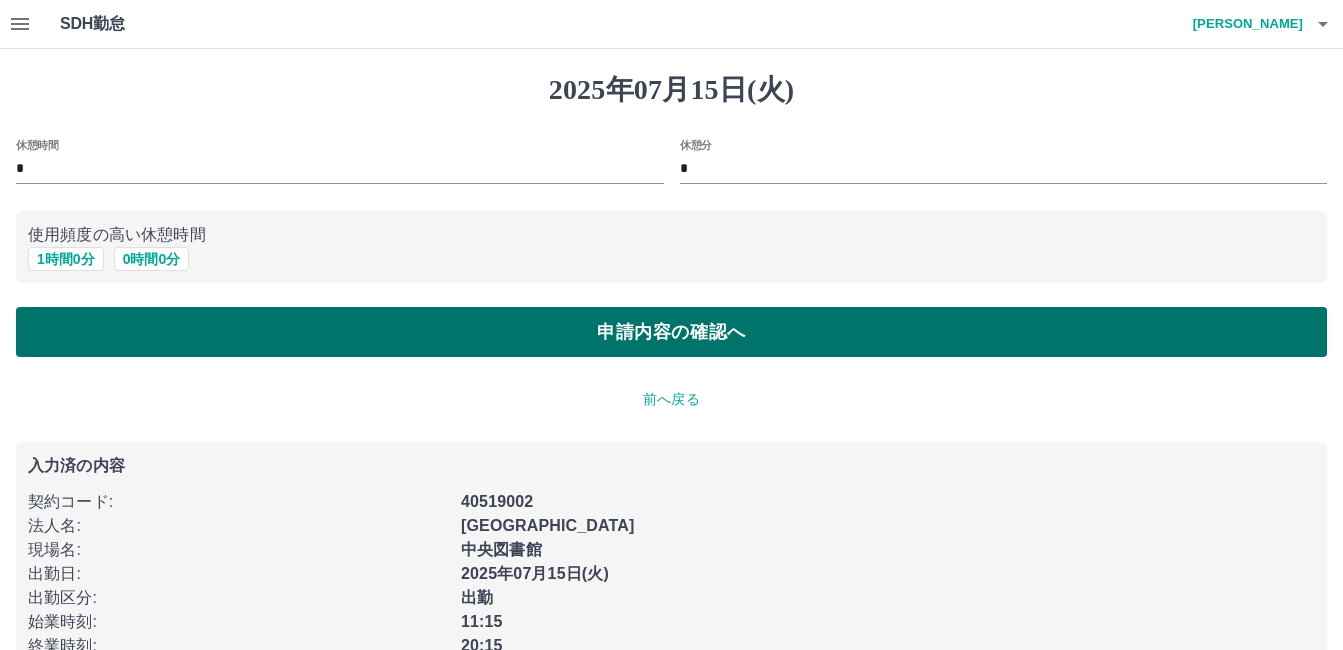 click on "申請内容の確認へ" at bounding box center (671, 332) 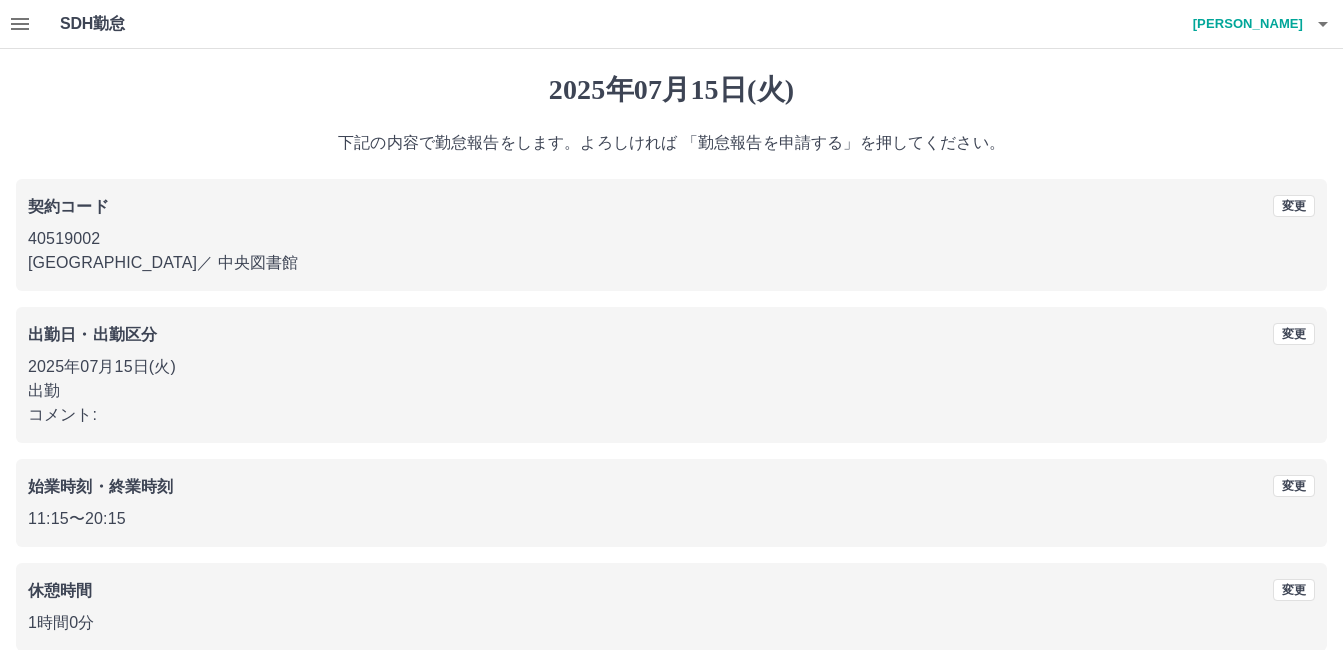 scroll, scrollTop: 99, scrollLeft: 0, axis: vertical 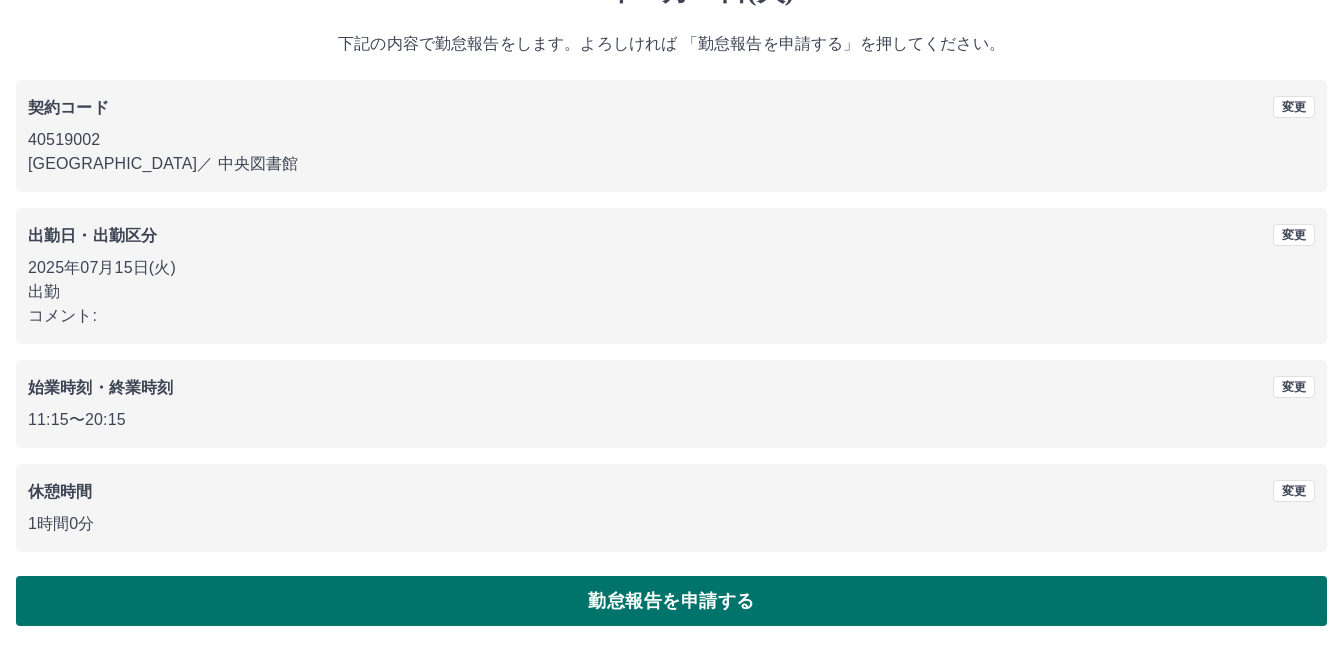 click on "勤怠報告を申請する" at bounding box center [671, 601] 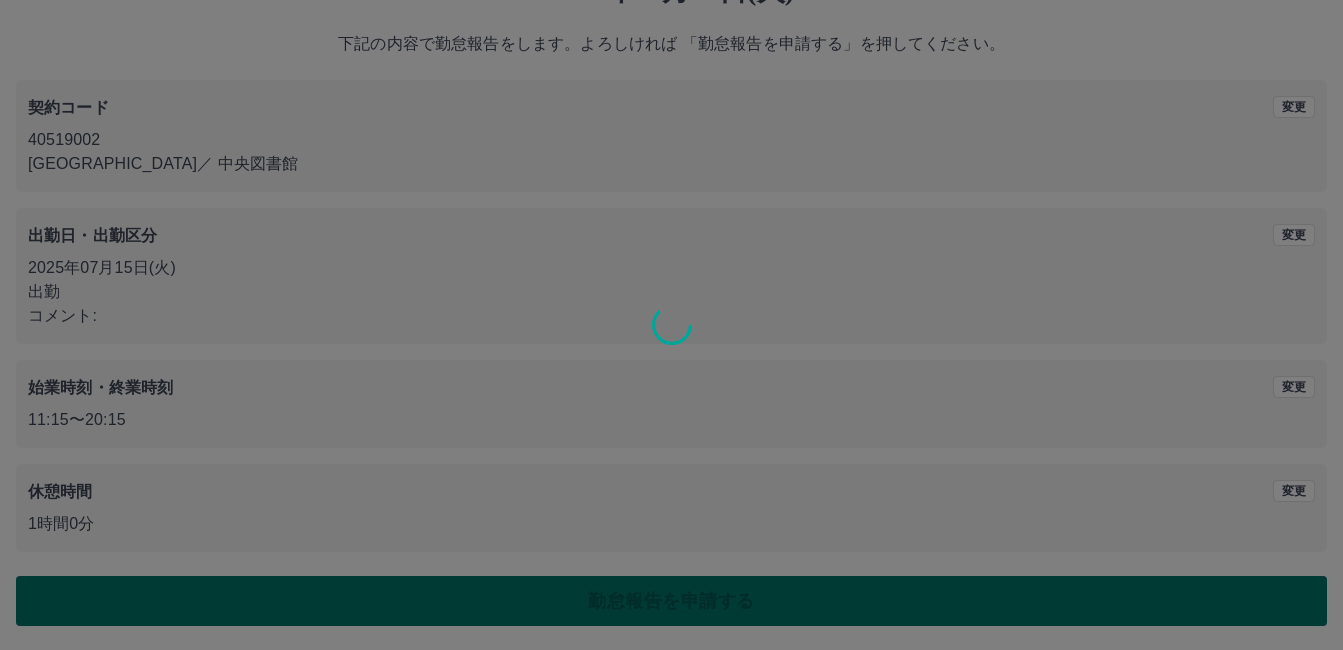 scroll, scrollTop: 0, scrollLeft: 0, axis: both 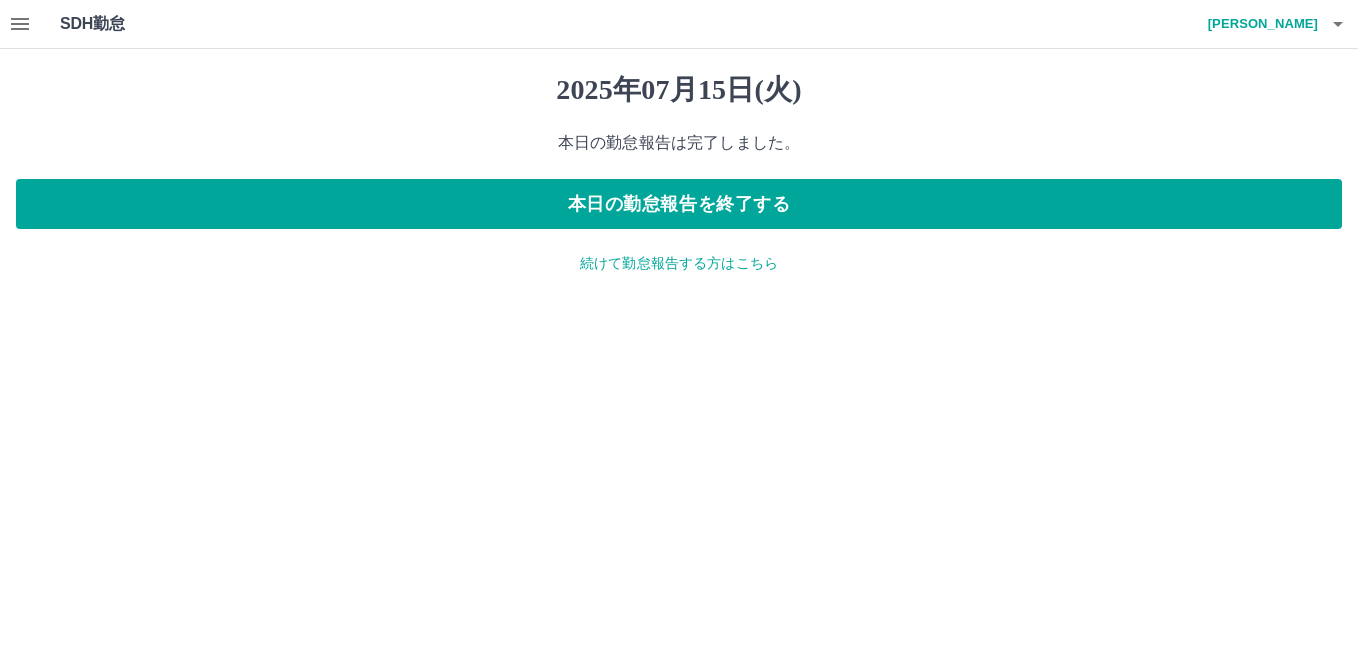 click 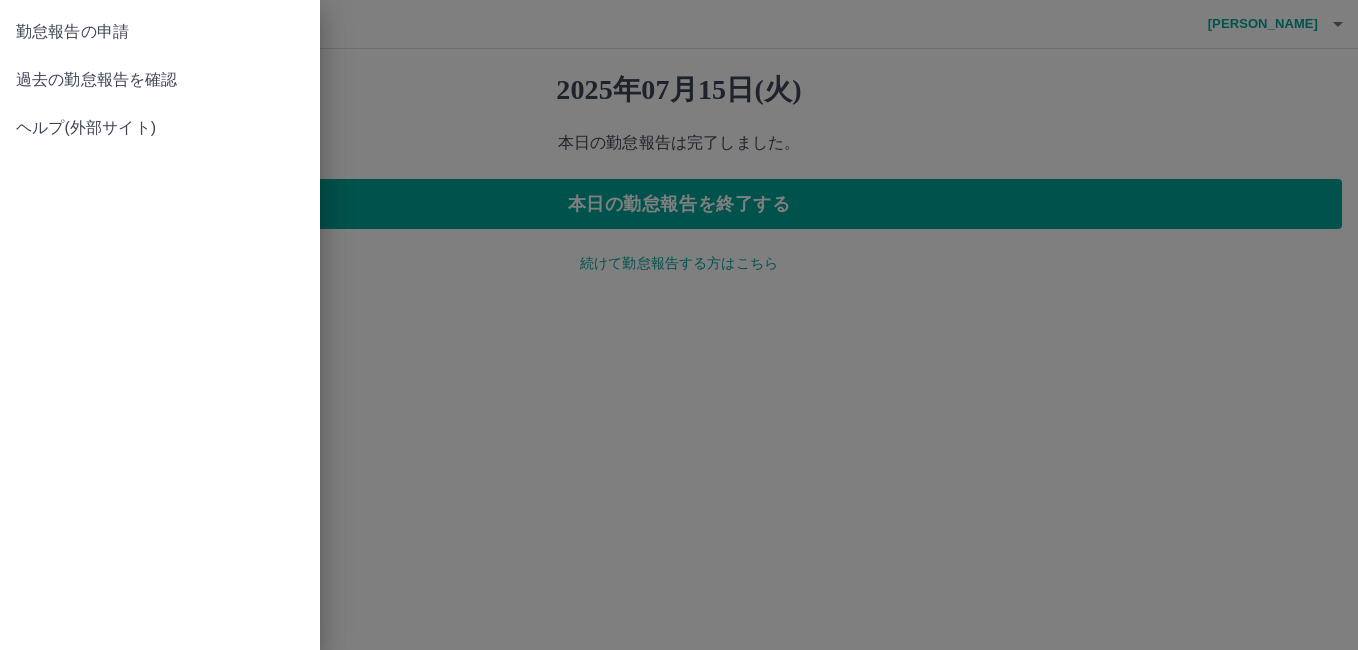 click on "過去の勤怠報告を確認" at bounding box center (160, 80) 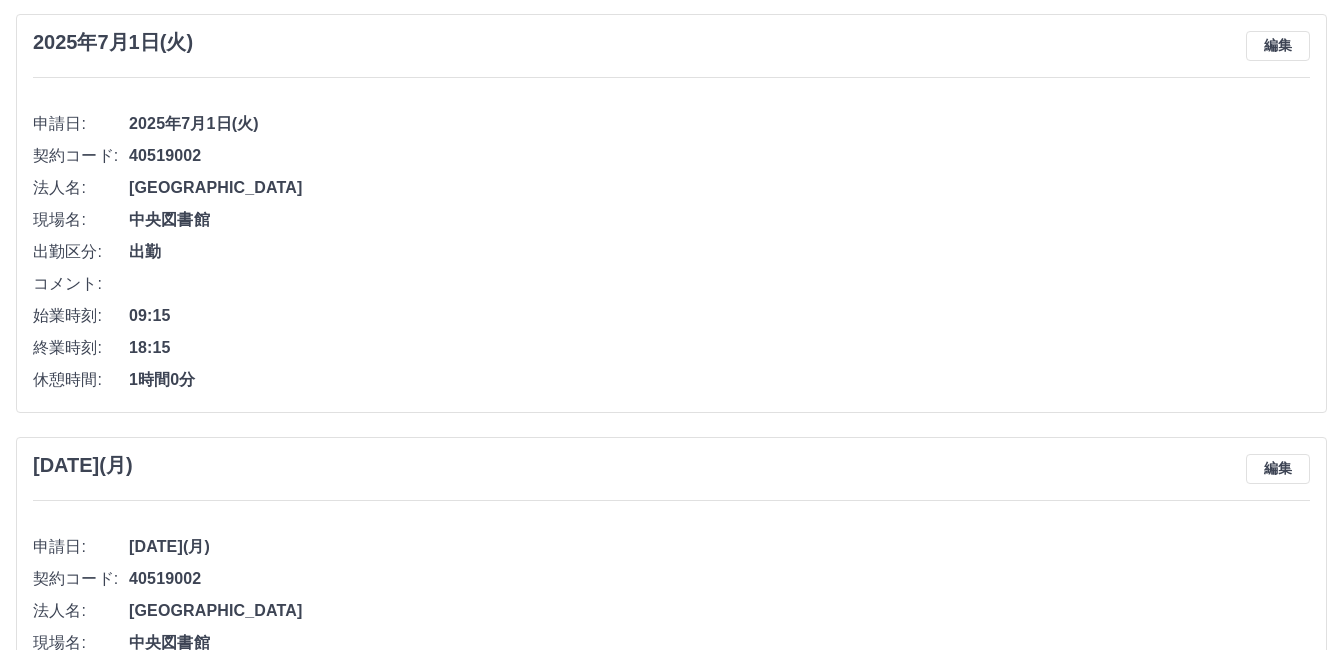 scroll, scrollTop: 5336, scrollLeft: 0, axis: vertical 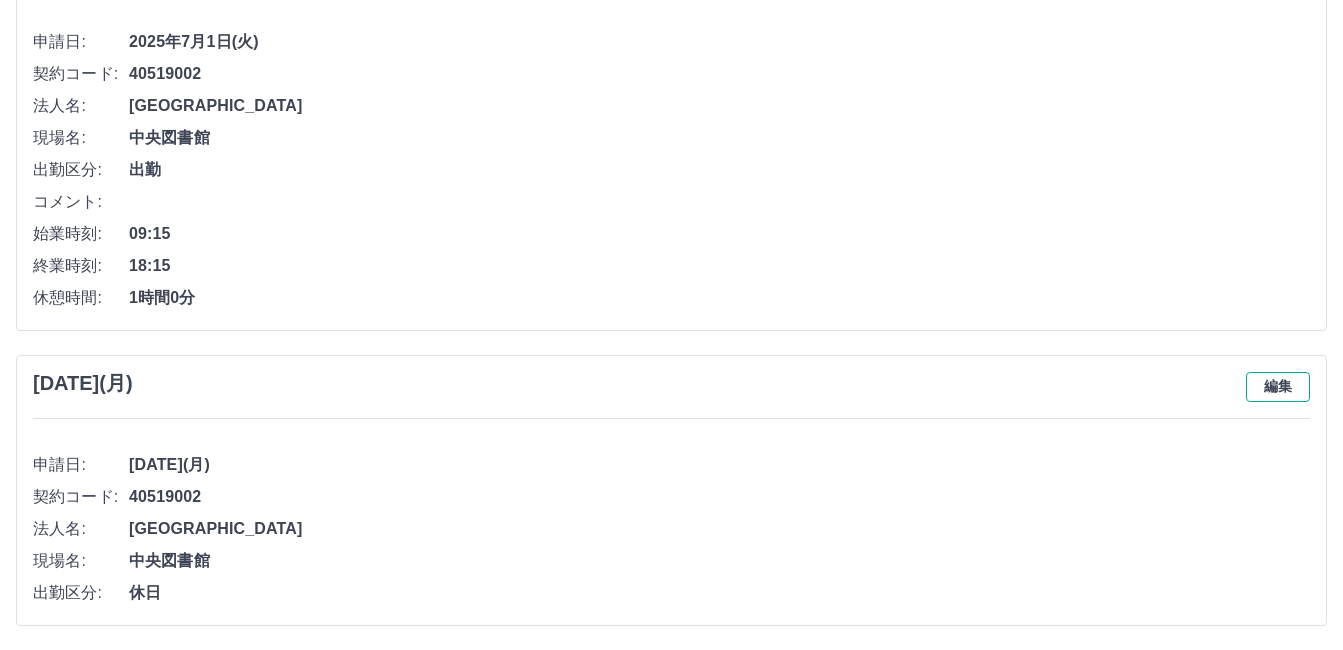 click on "編集" at bounding box center [1278, 387] 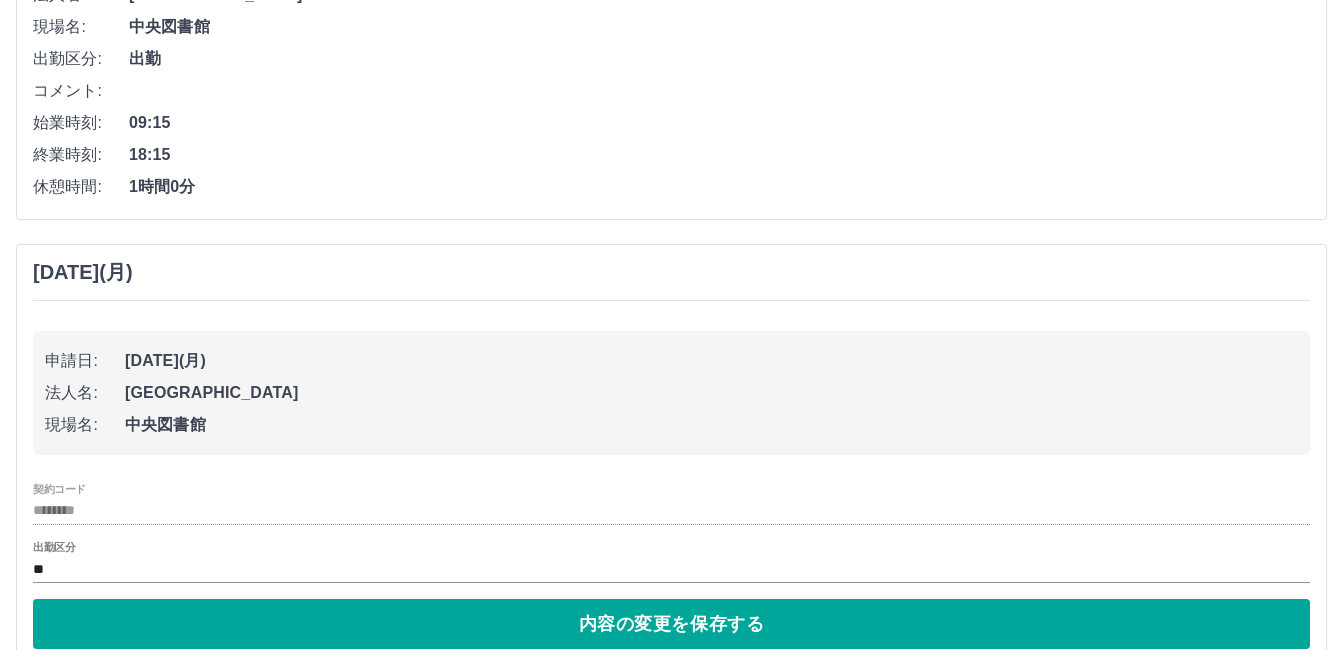 scroll, scrollTop: 5553, scrollLeft: 0, axis: vertical 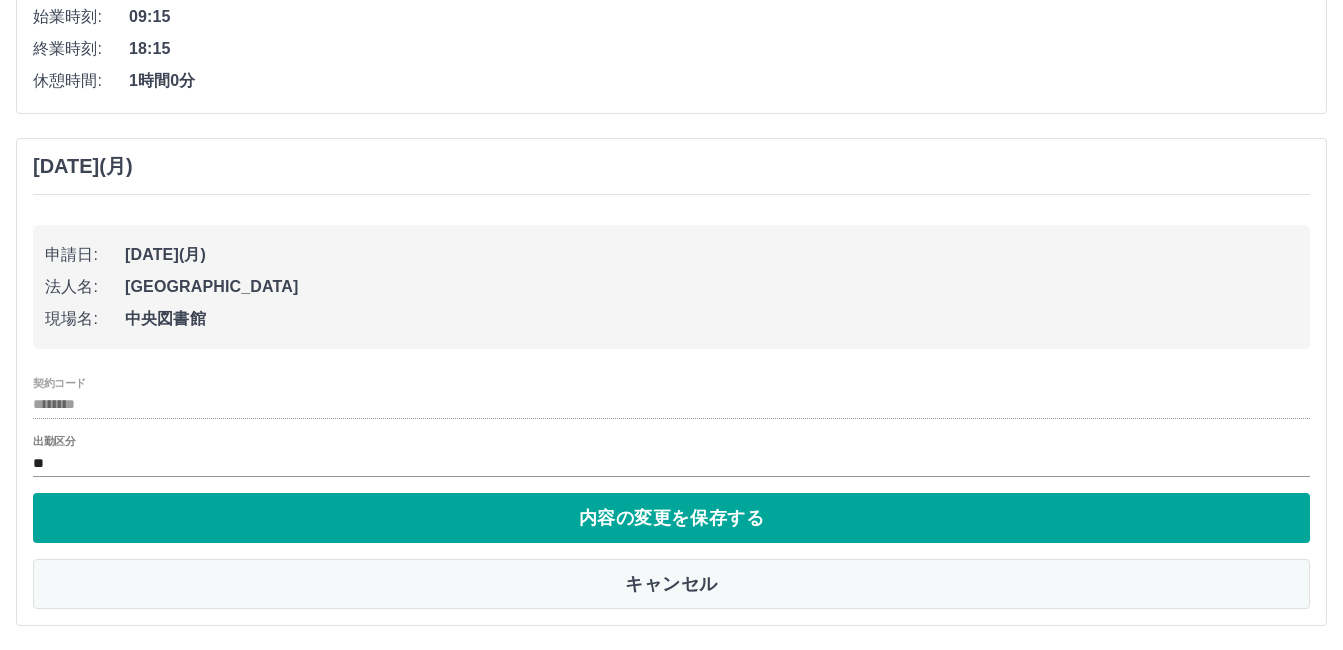 click on "キャンセル" at bounding box center [671, 584] 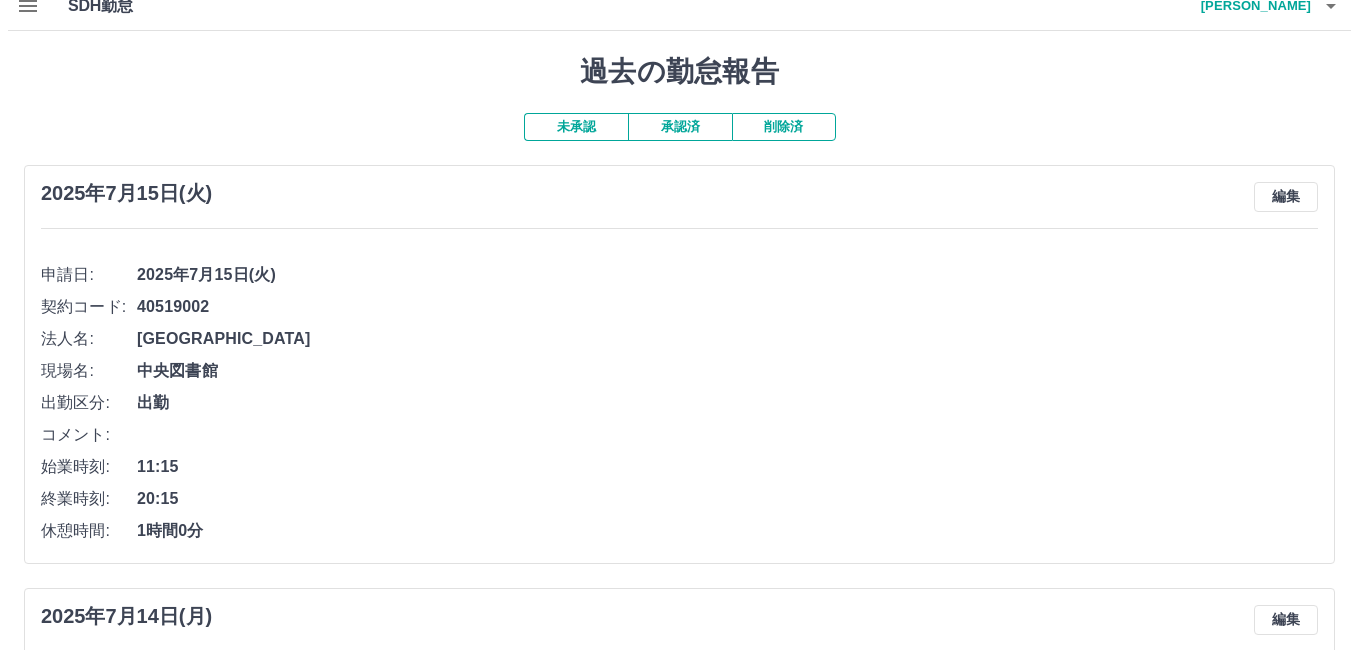 scroll, scrollTop: 0, scrollLeft: 0, axis: both 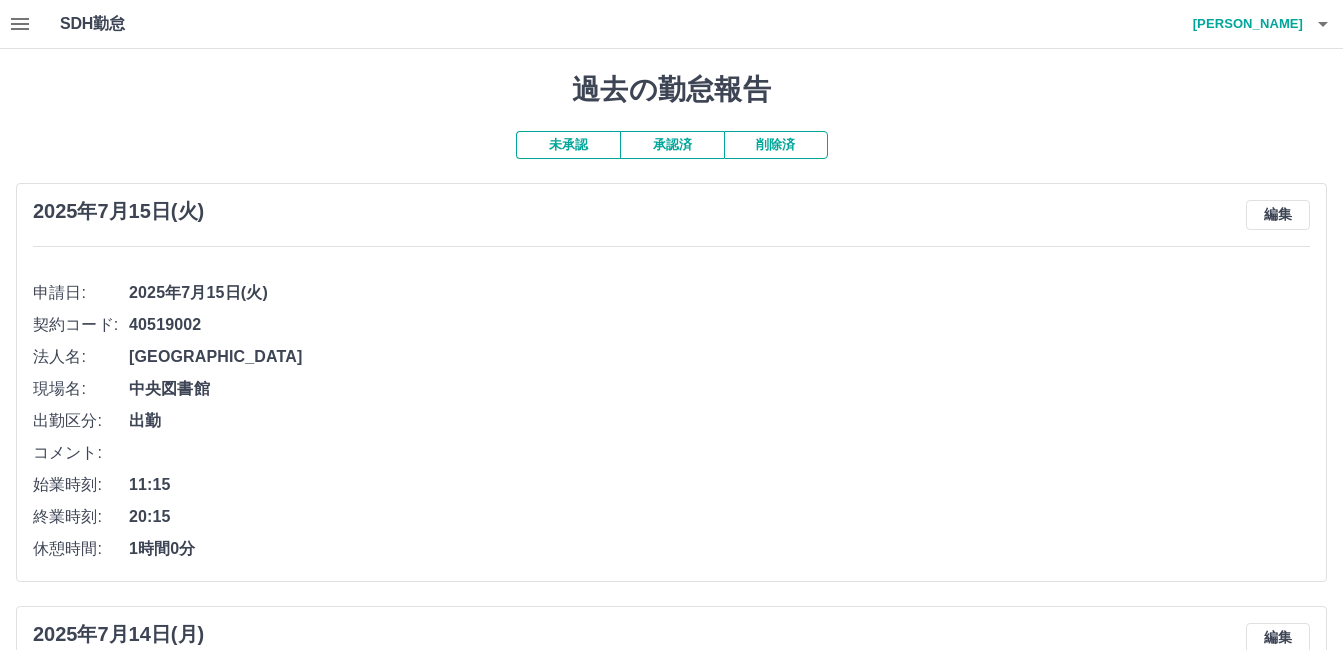 click 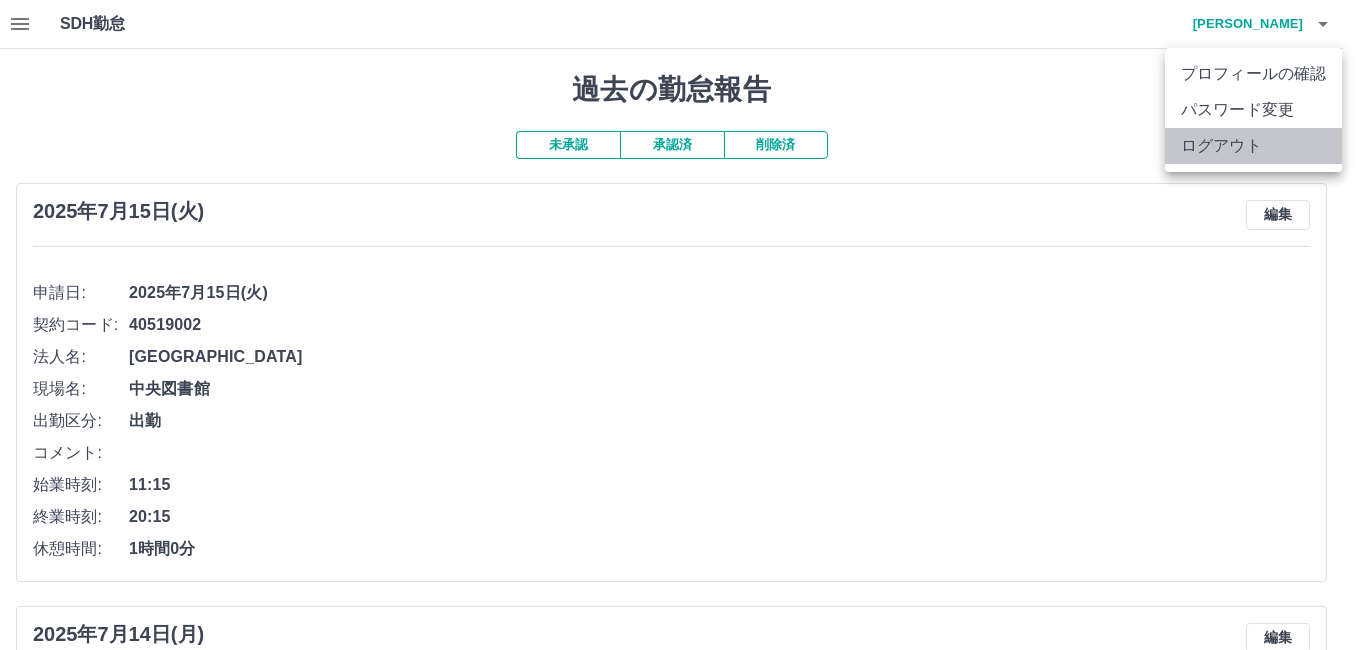 click on "ログアウト" at bounding box center (1253, 146) 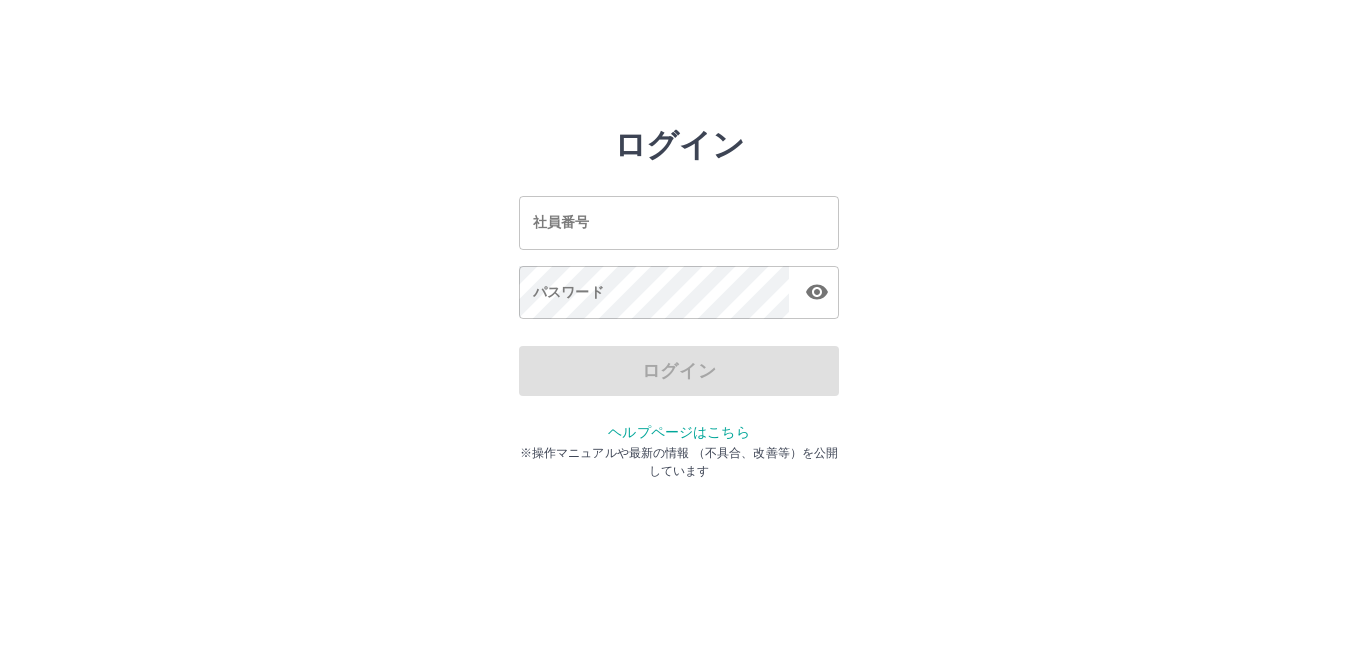 scroll, scrollTop: 0, scrollLeft: 0, axis: both 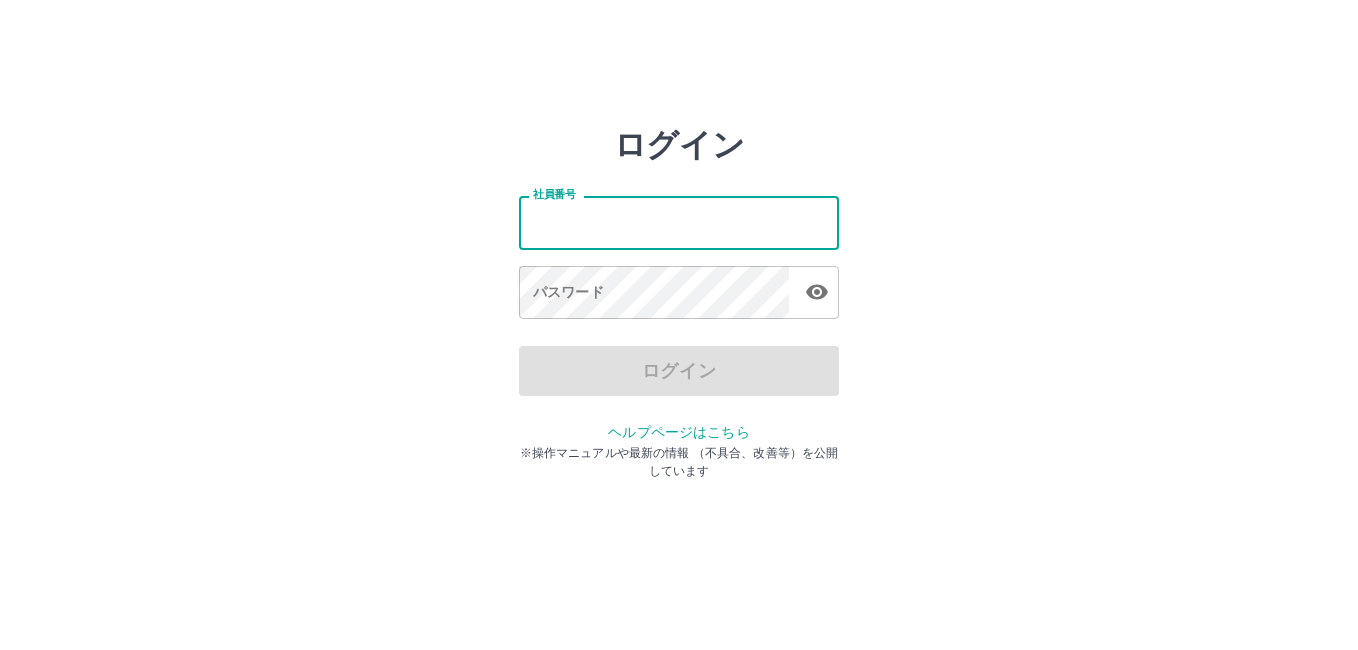 type on "*******" 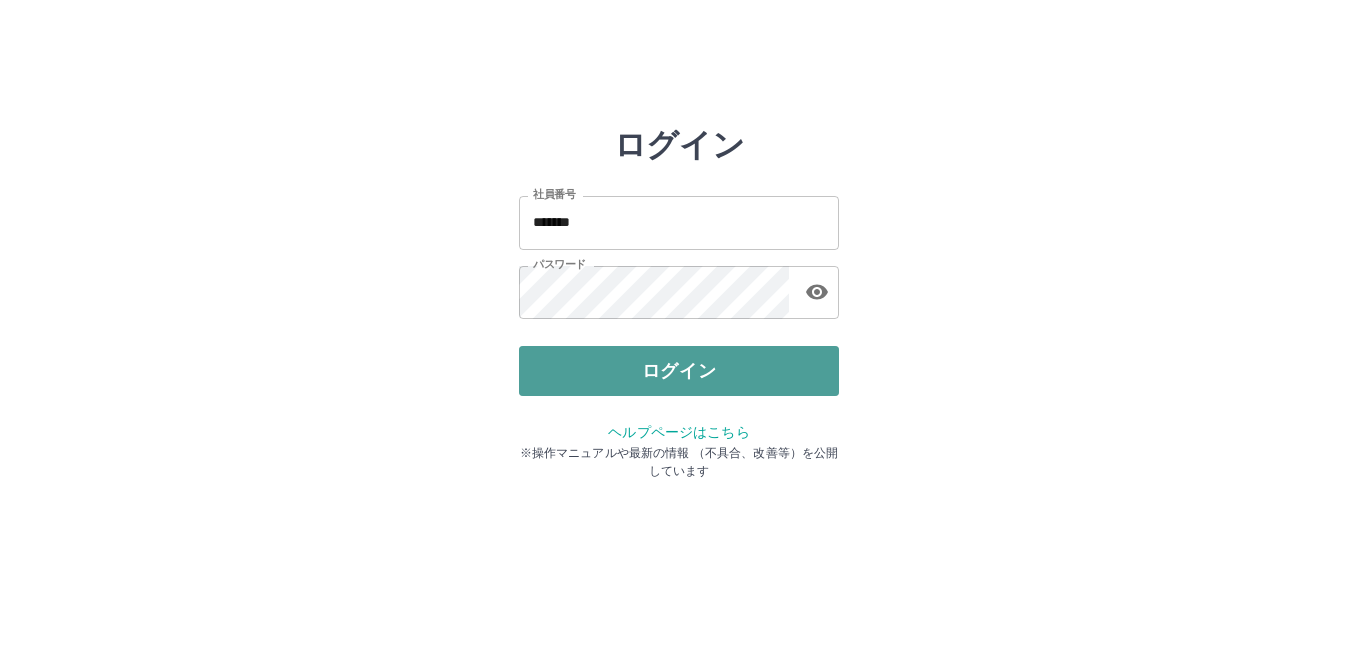 click on "ログイン" at bounding box center [679, 371] 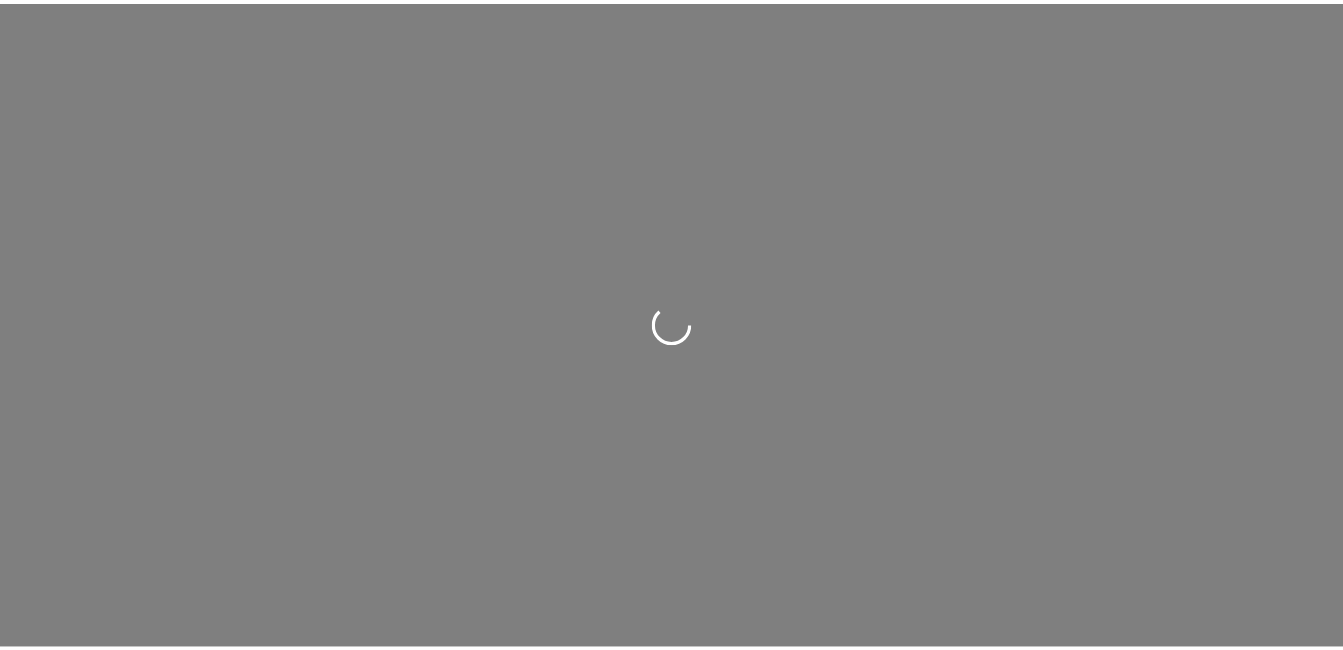scroll, scrollTop: 0, scrollLeft: 0, axis: both 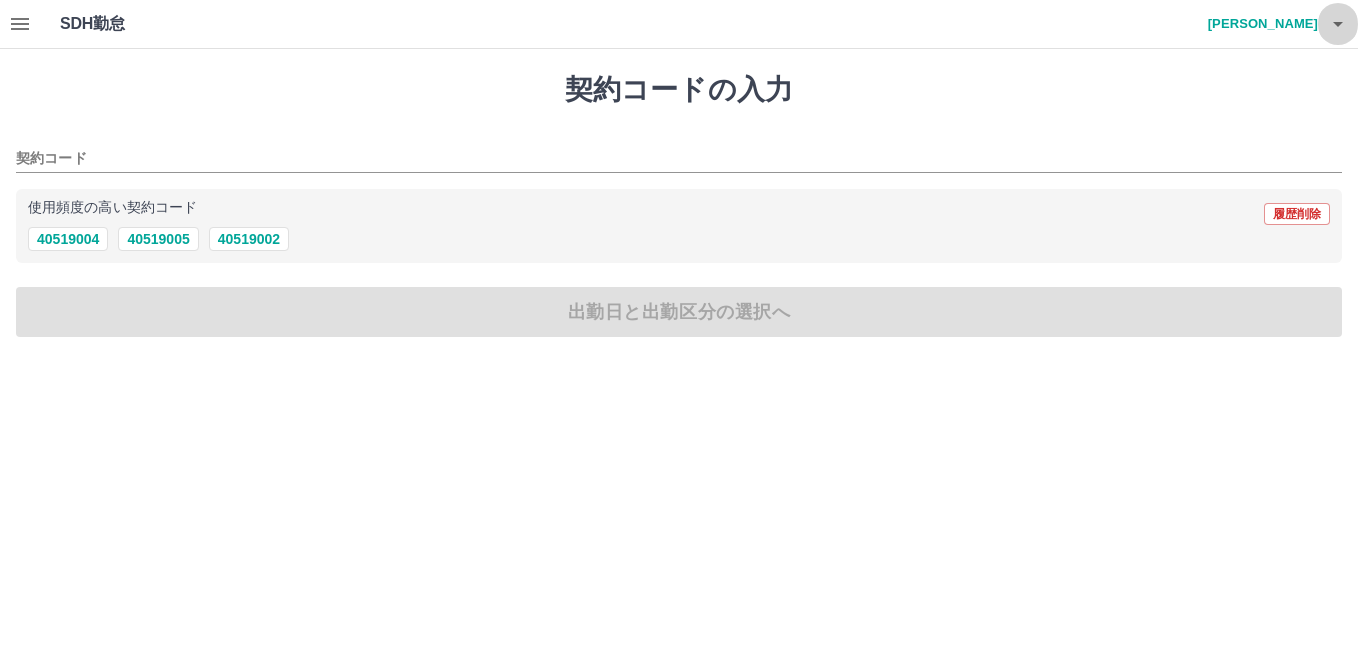 click 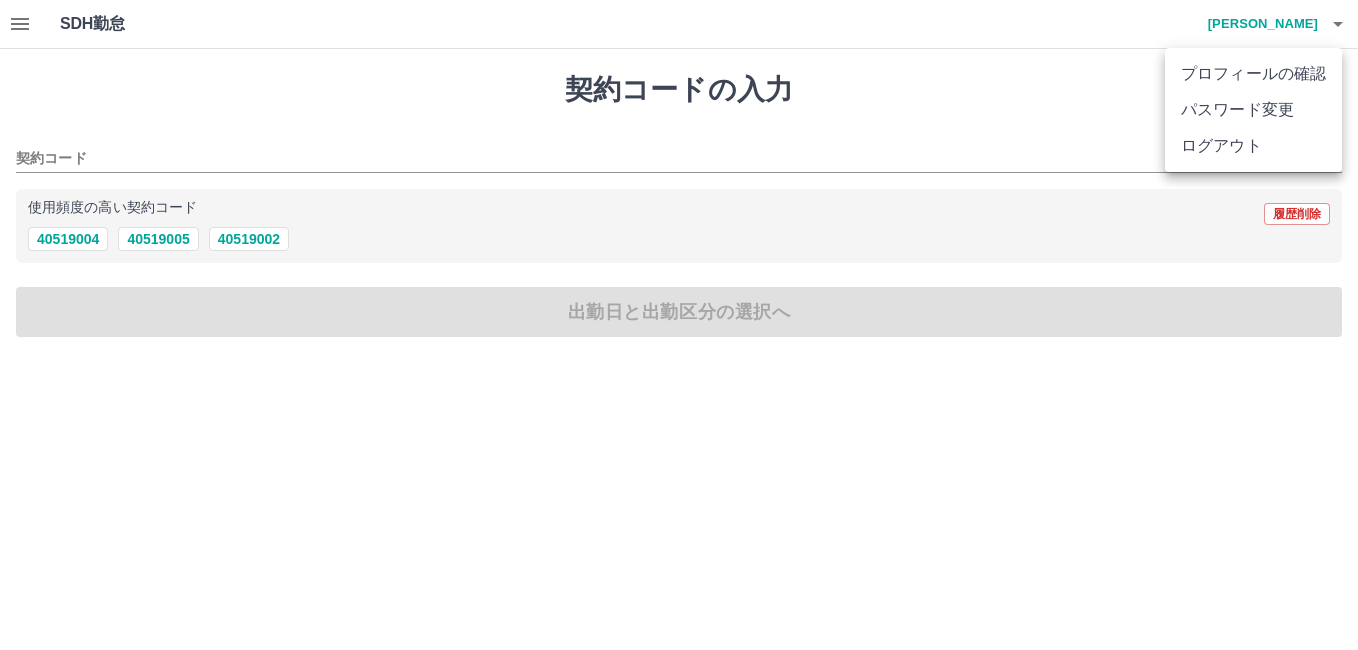click at bounding box center (679, 325) 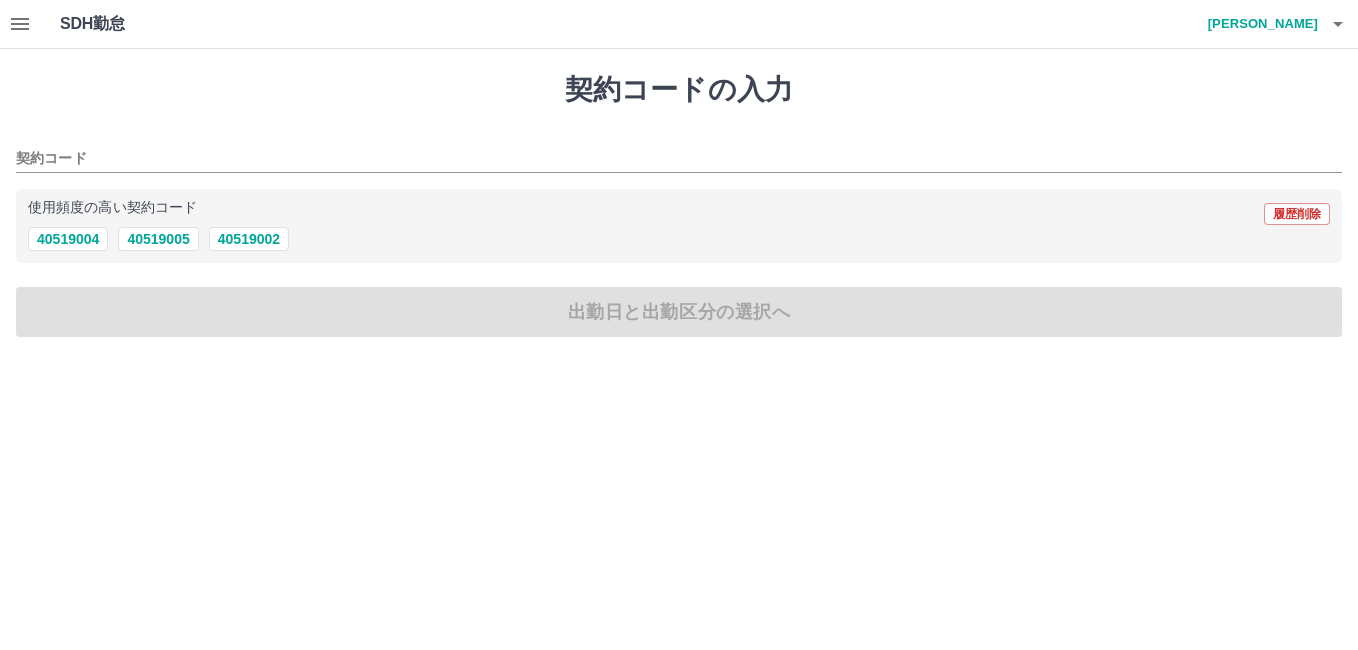 click 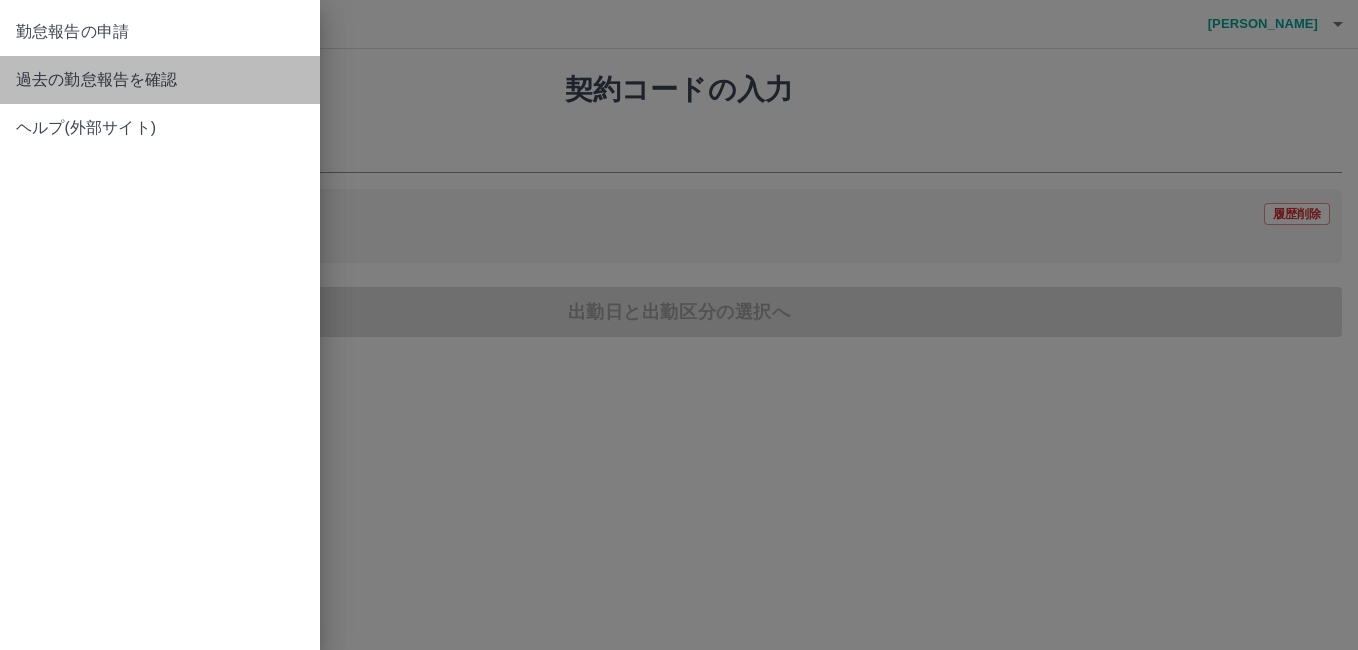 click on "過去の勤怠報告を確認" at bounding box center [160, 80] 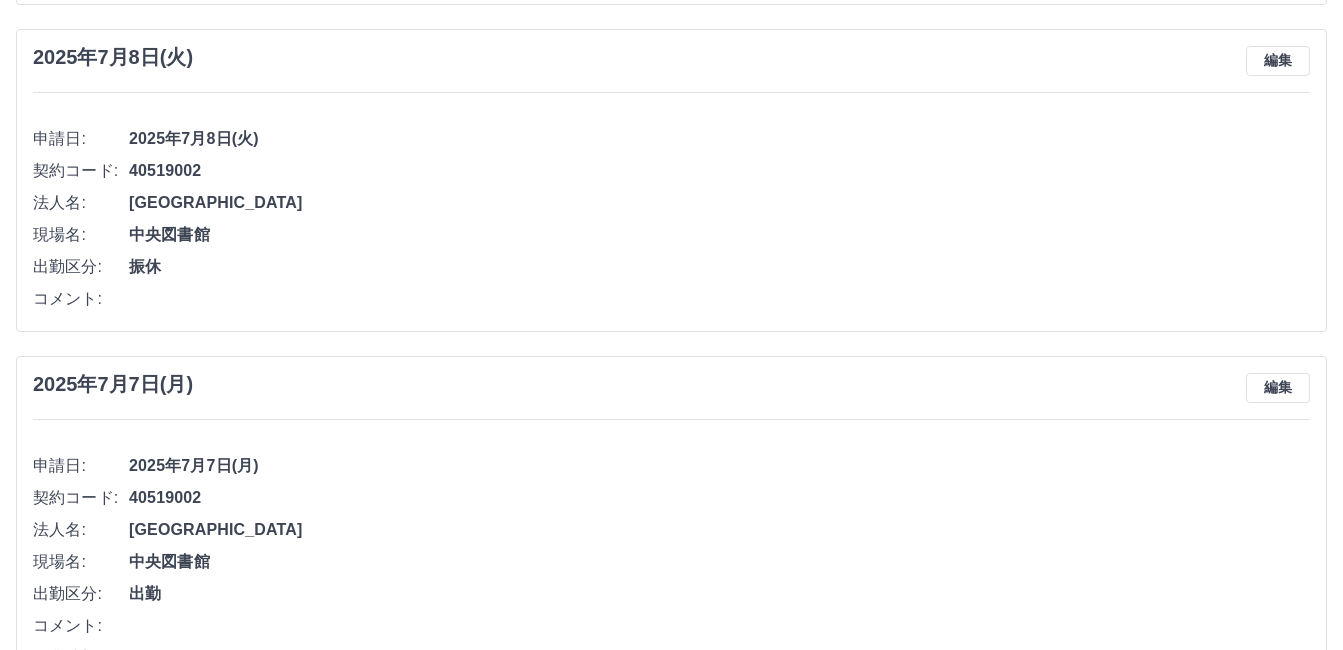 scroll, scrollTop: 2749, scrollLeft: 0, axis: vertical 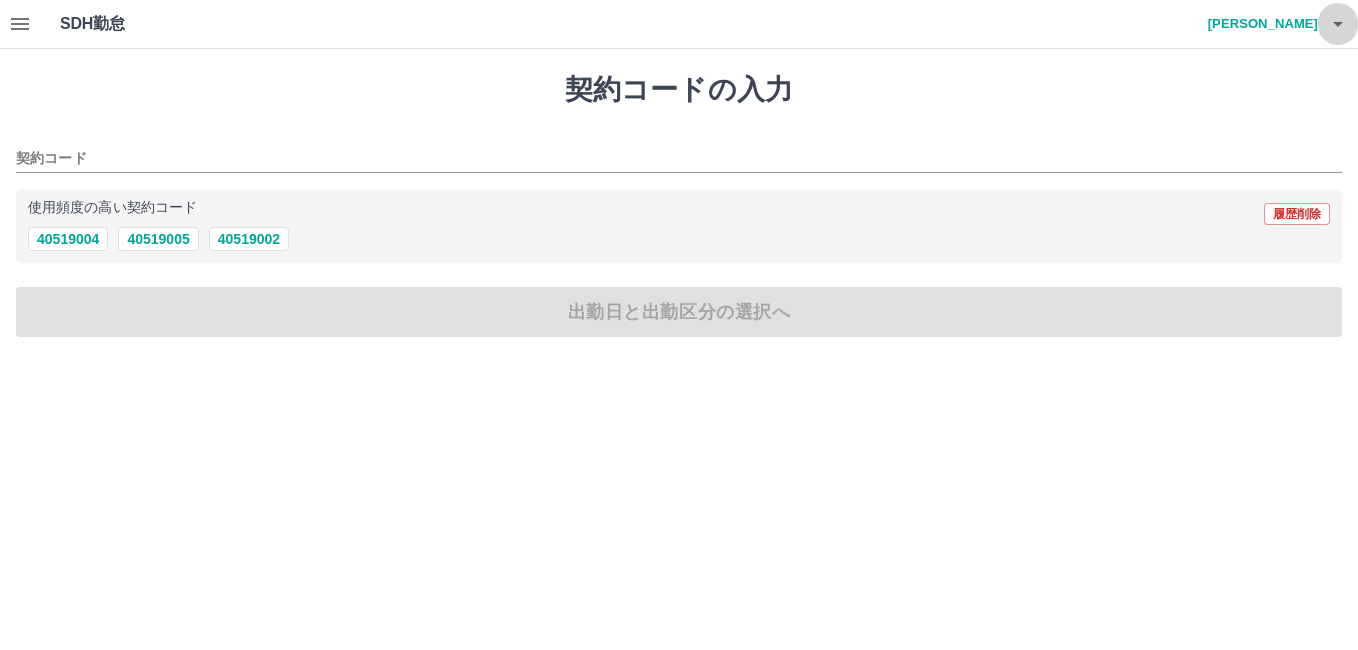 click 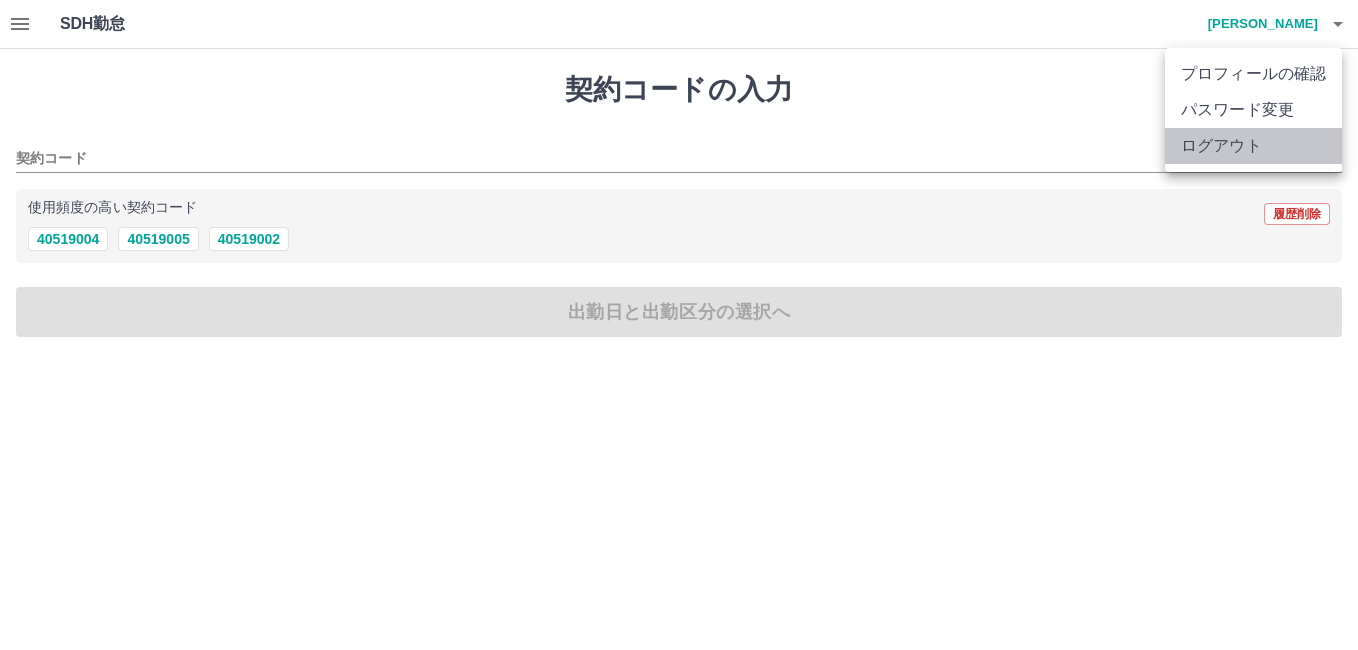 click on "ログアウト" at bounding box center (1253, 146) 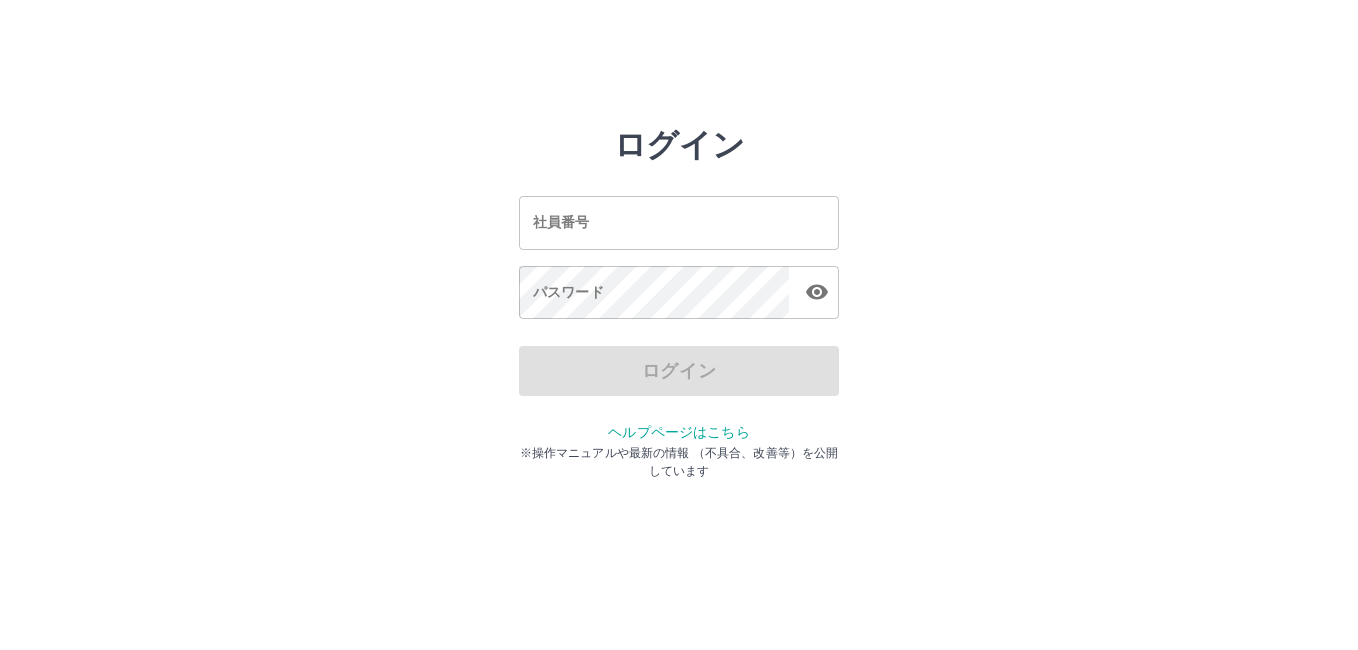 scroll, scrollTop: 0, scrollLeft: 0, axis: both 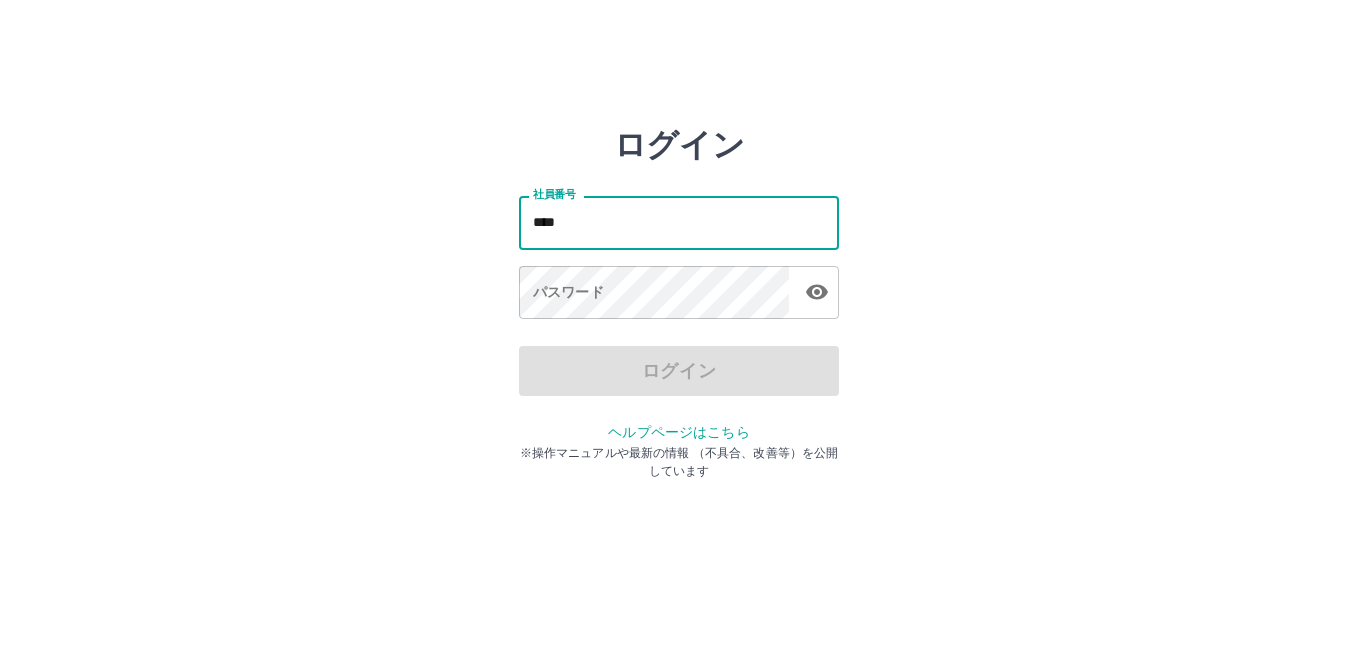 type on "*******" 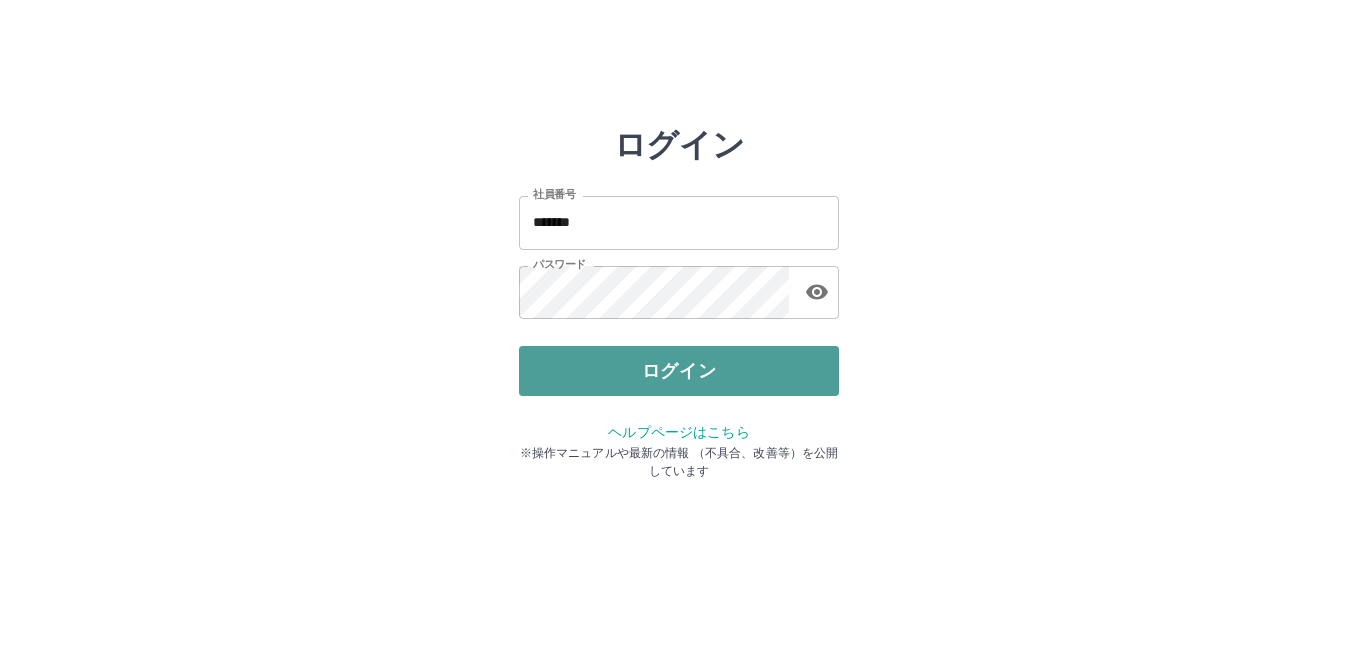 click on "ログイン" at bounding box center (679, 371) 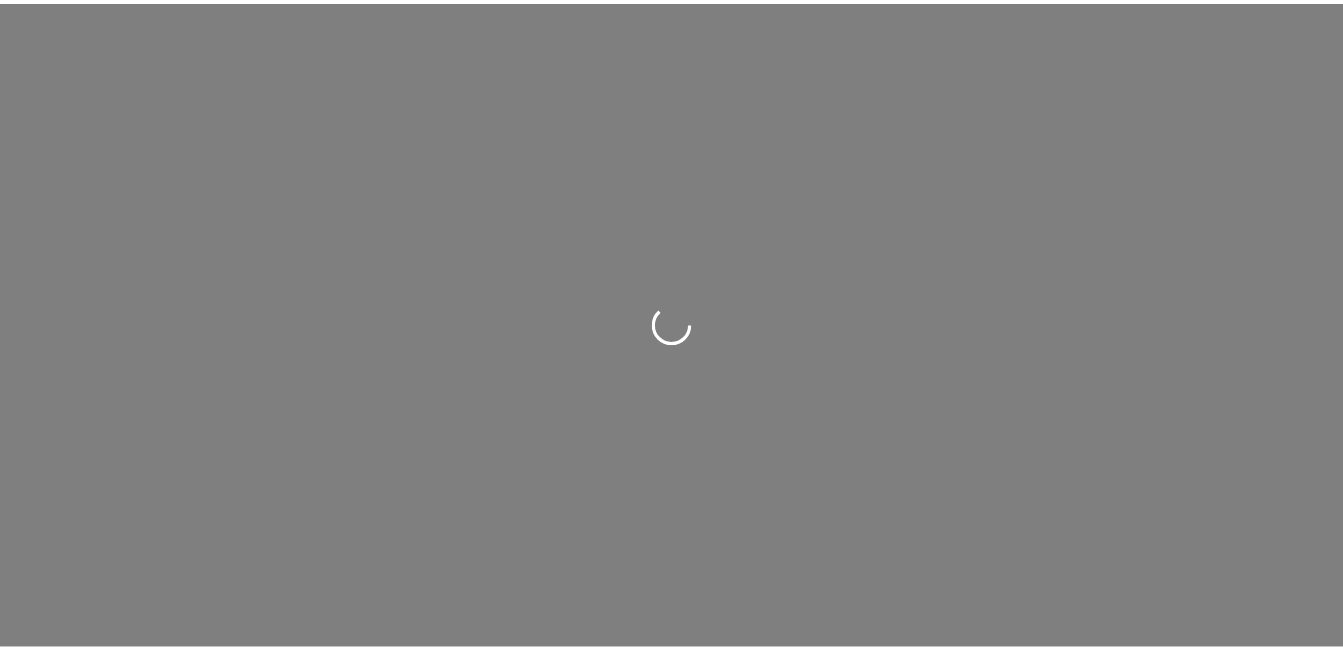 scroll, scrollTop: 0, scrollLeft: 0, axis: both 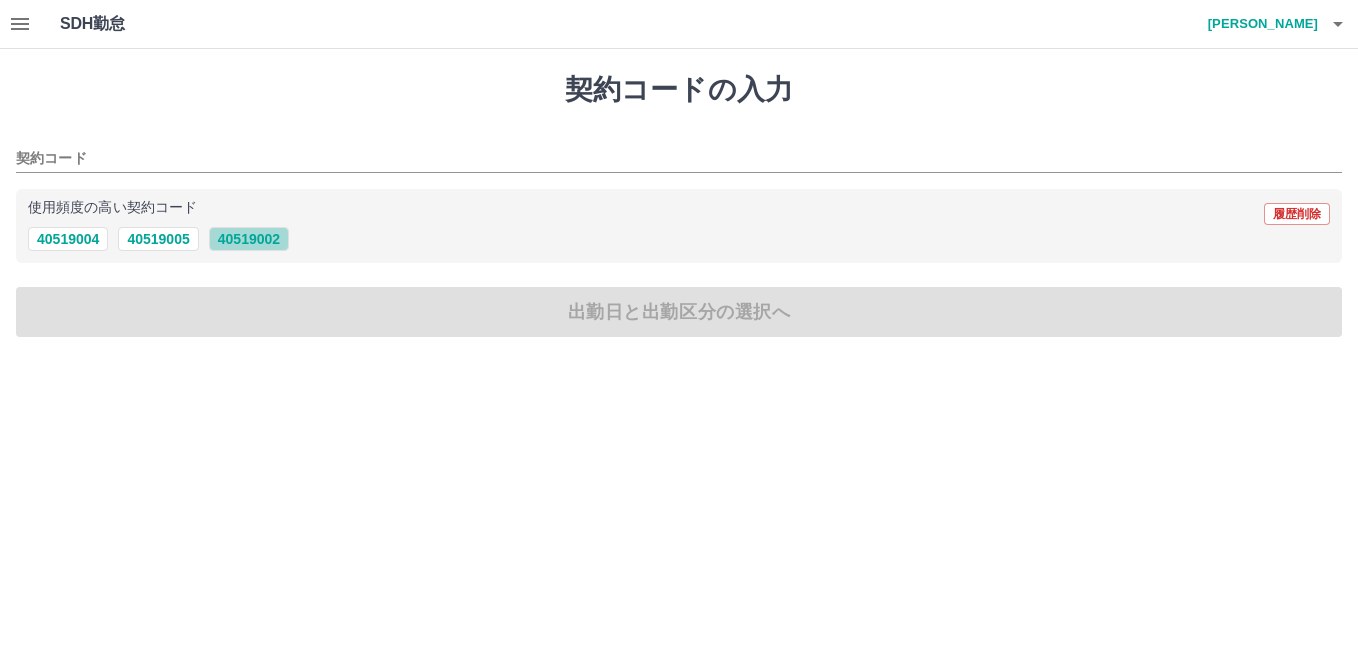 click on "40519002" at bounding box center [249, 239] 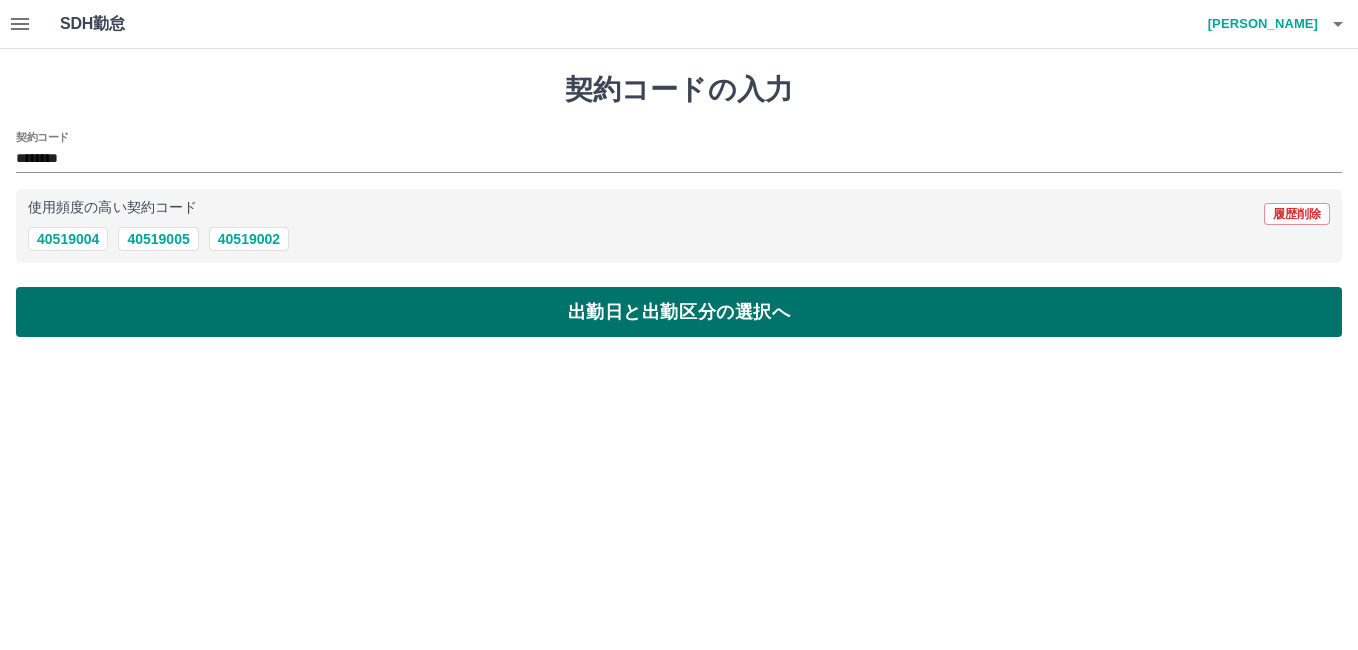 click on "出勤日と出勤区分の選択へ" at bounding box center [679, 312] 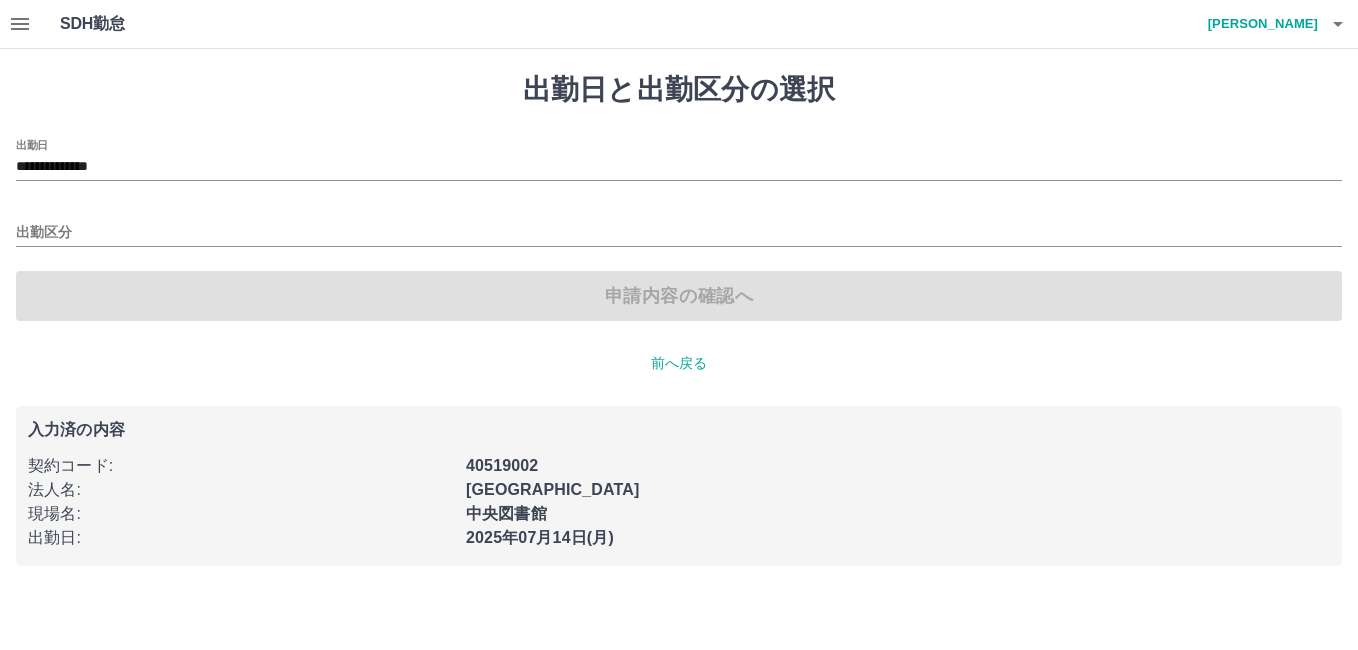 click on "龍王　舞" at bounding box center [1258, 24] 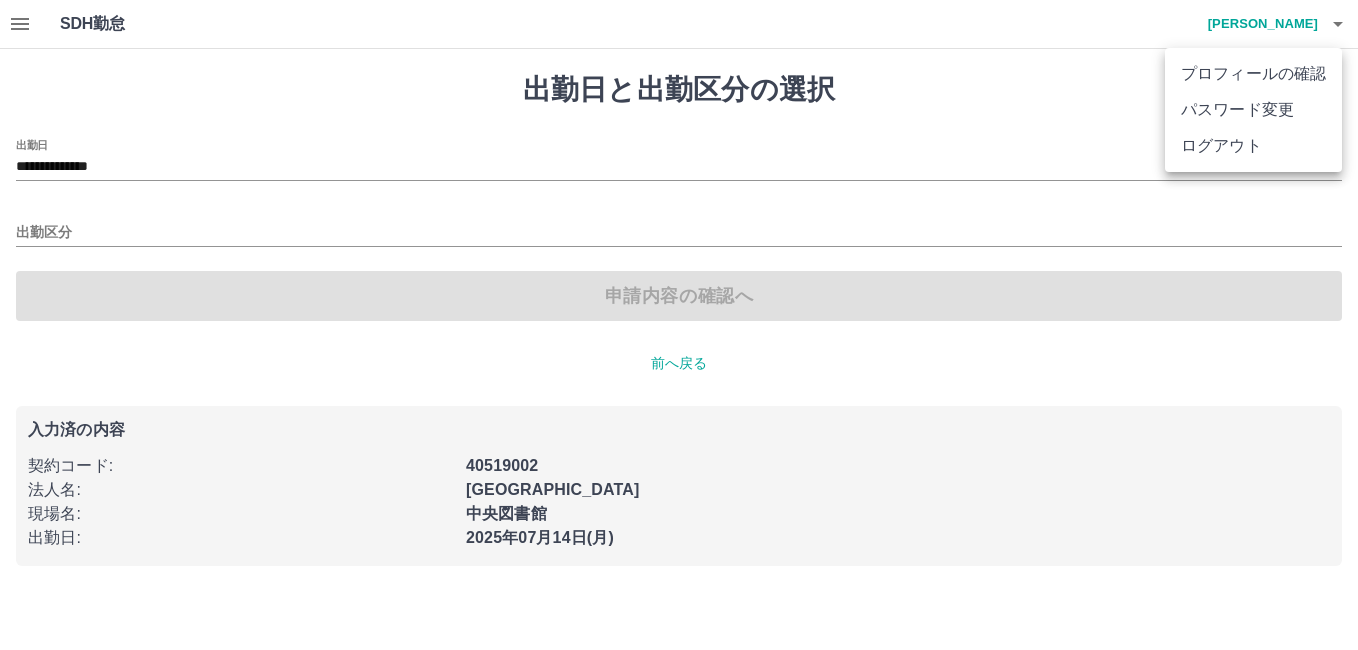 click at bounding box center (679, 325) 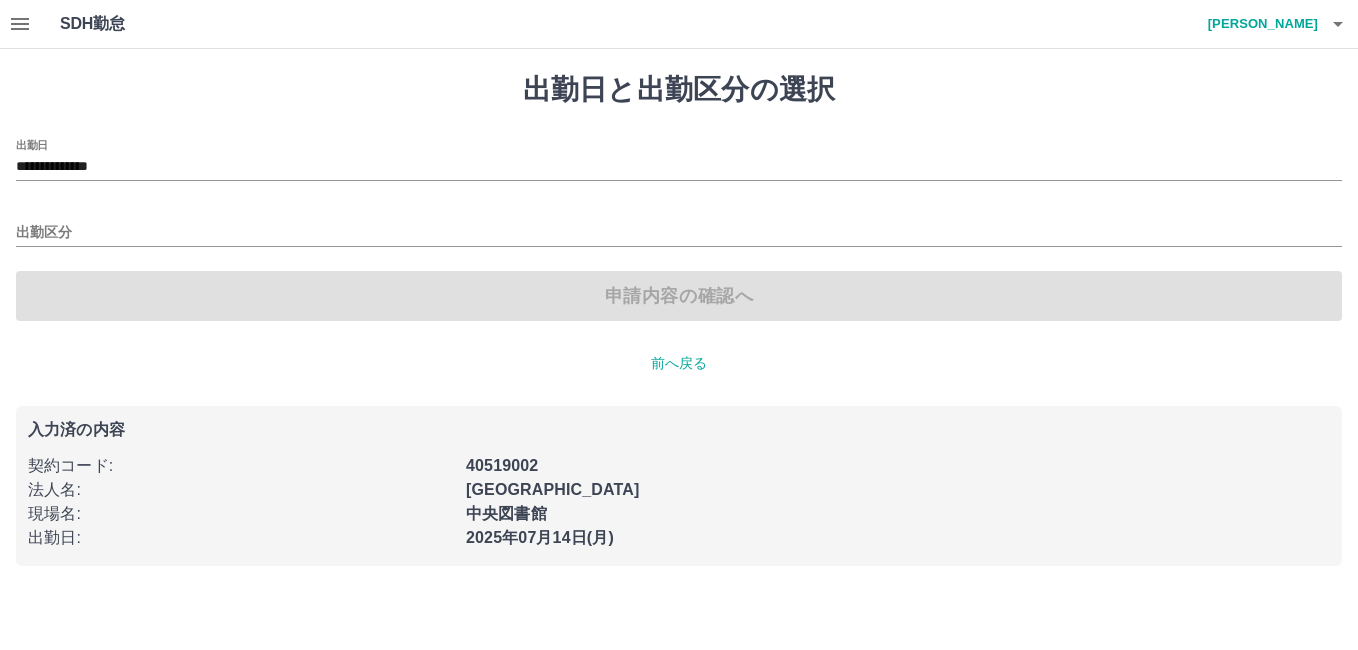 click on "SDH勤怠 龍王　舞" at bounding box center (679, 24) 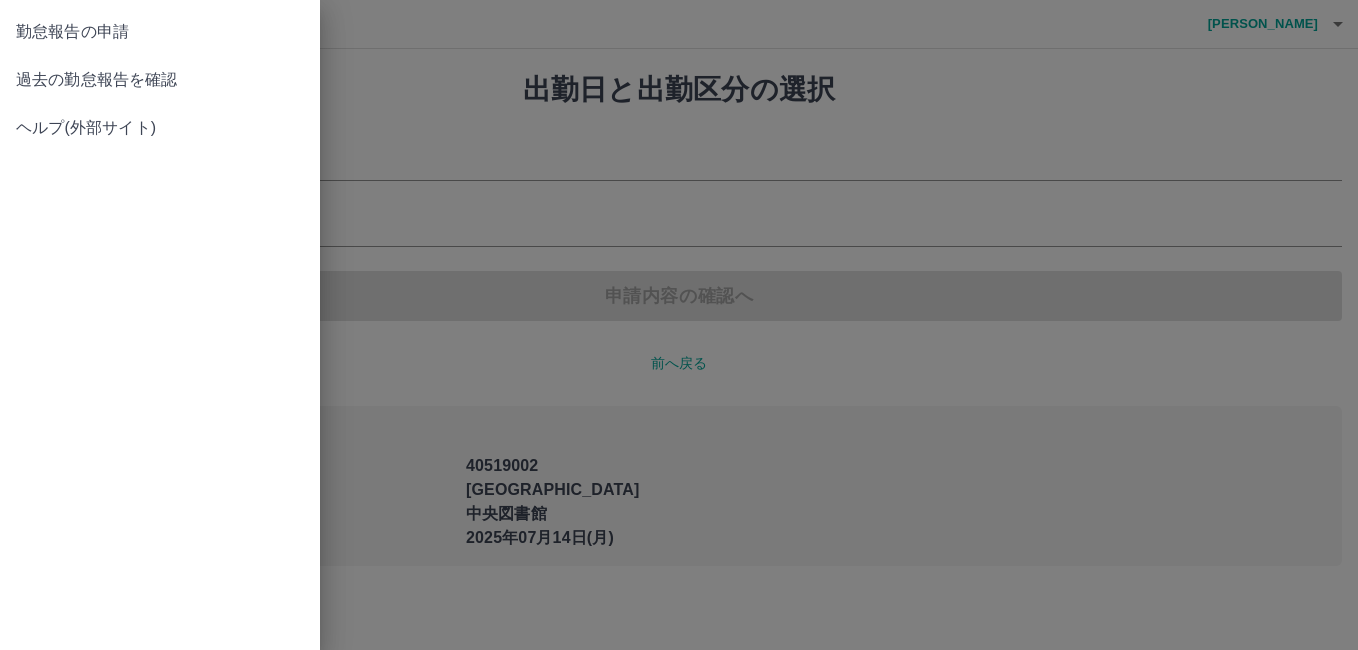 click on "過去の勤怠報告を確認" at bounding box center (160, 80) 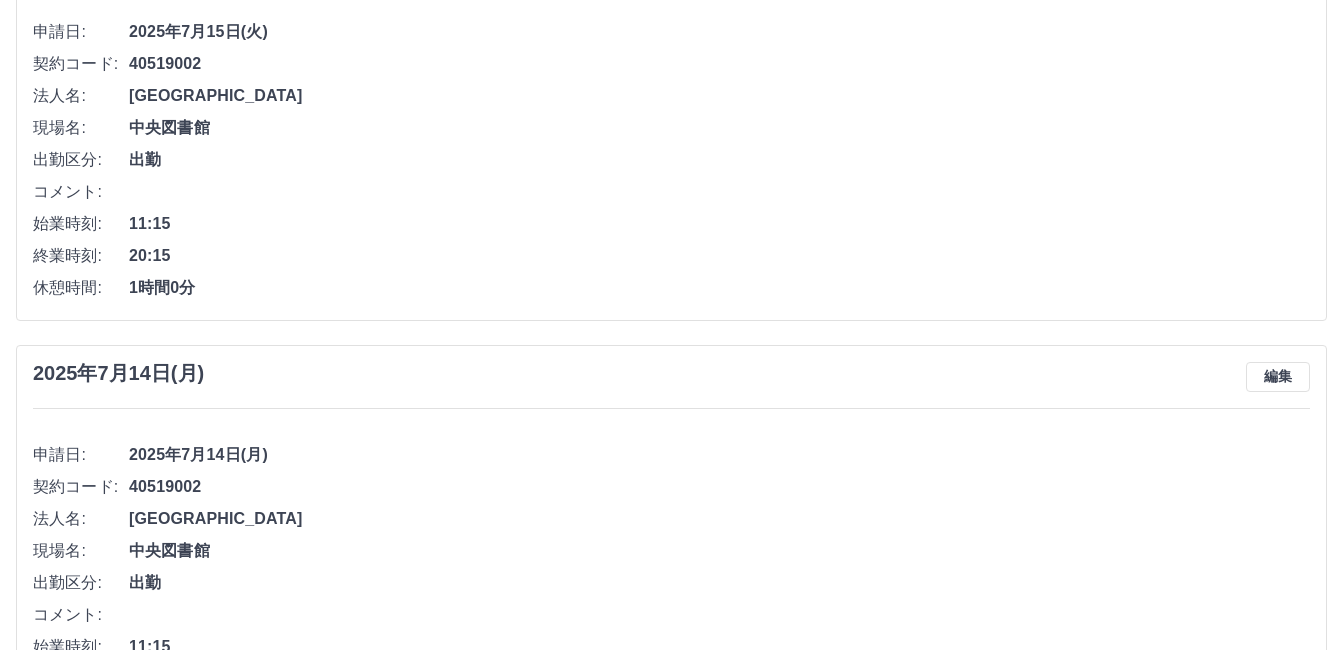 scroll, scrollTop: 0, scrollLeft: 0, axis: both 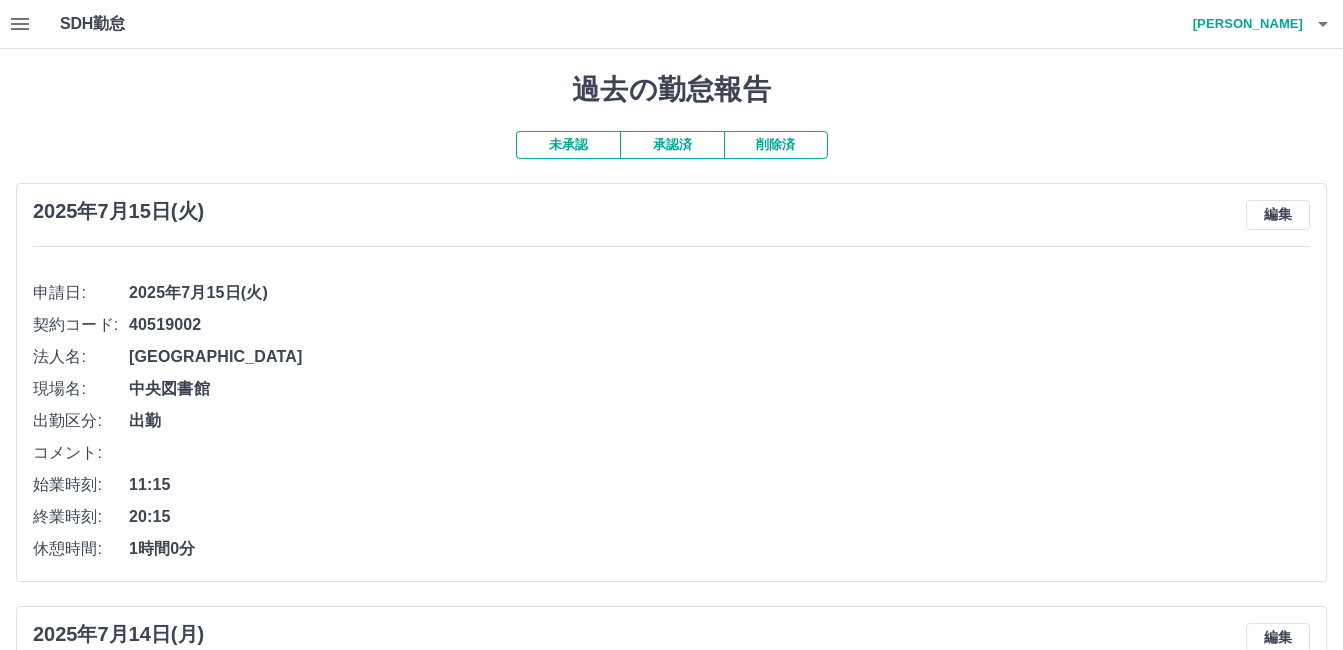 click at bounding box center [20, 24] 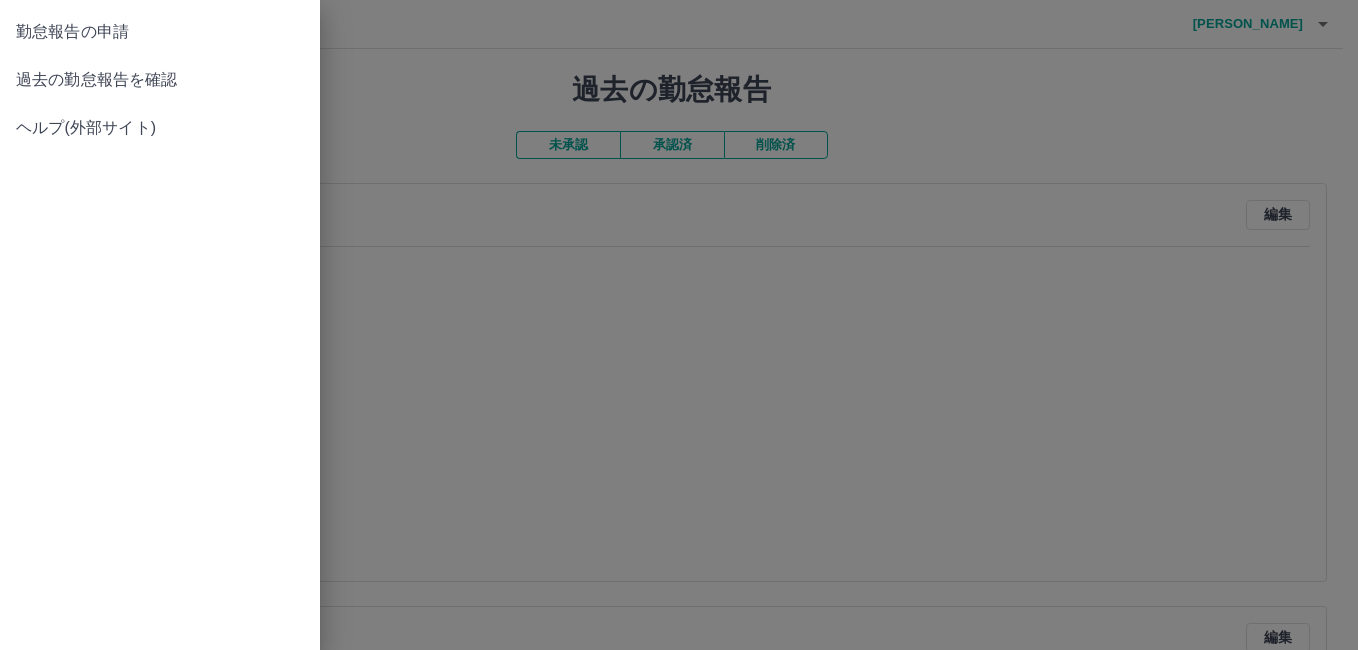 click on "勤怠報告の申請" at bounding box center (160, 32) 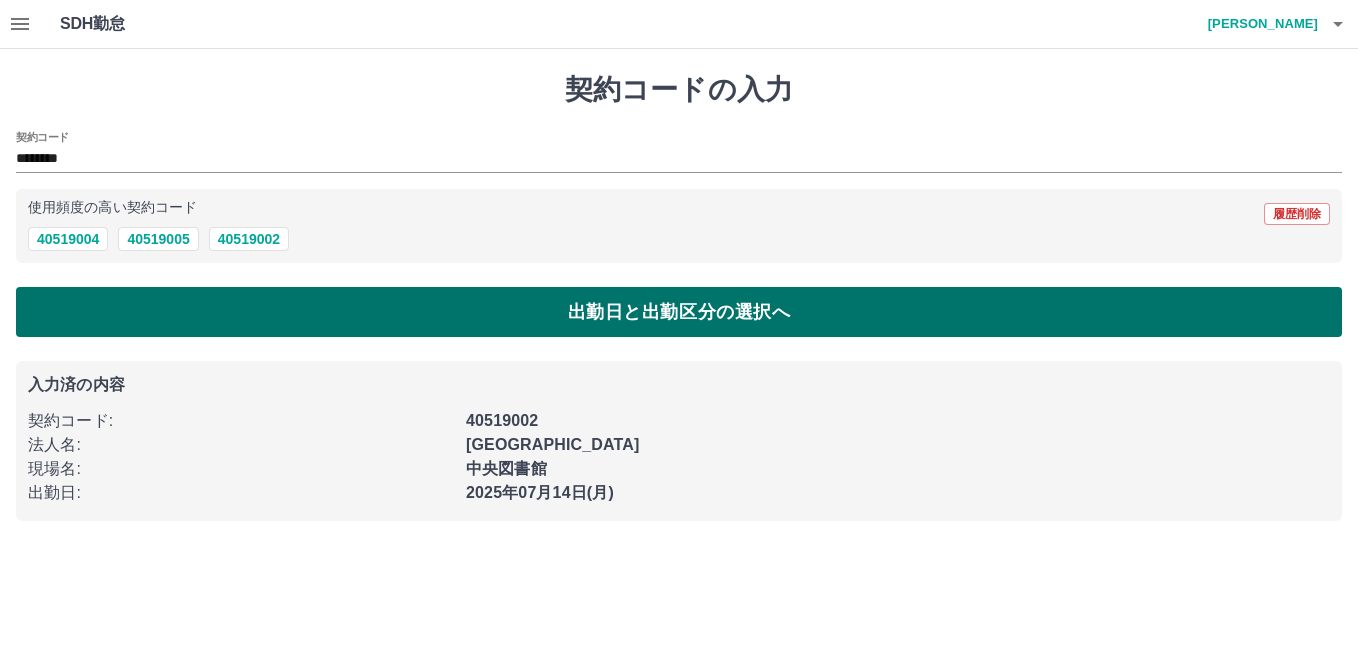 click on "出勤日と出勤区分の選択へ" at bounding box center (679, 312) 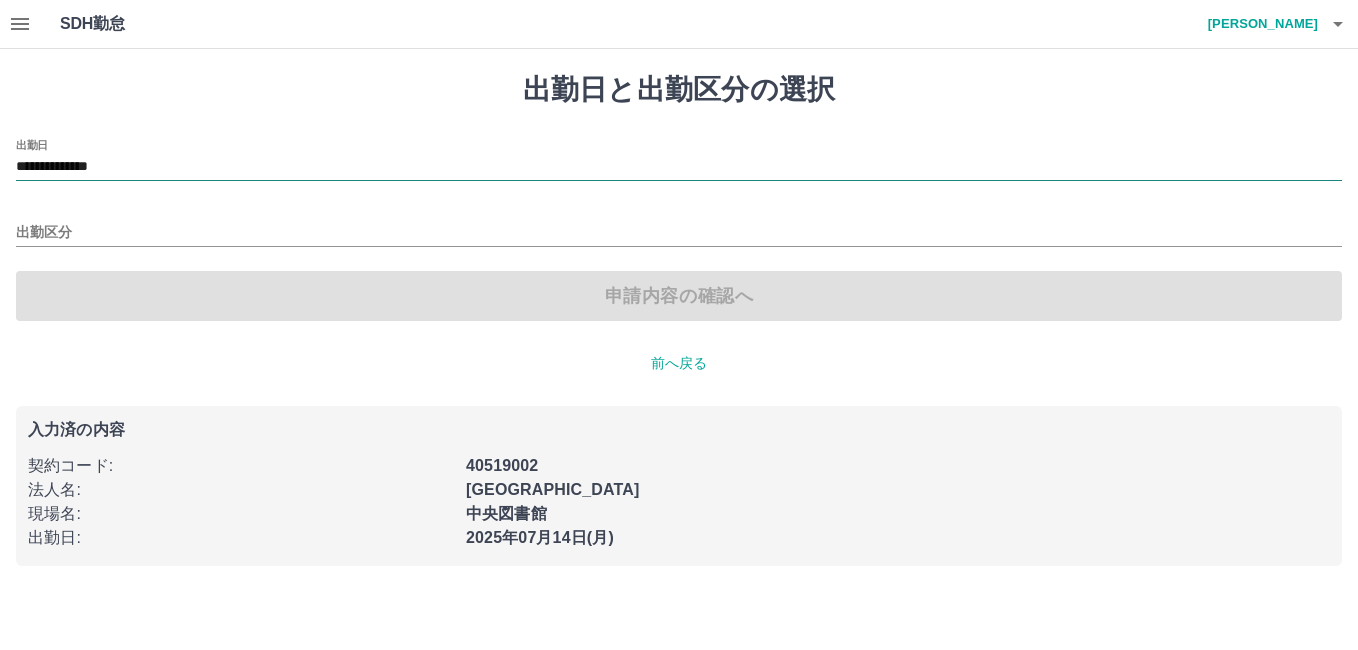click on "**********" at bounding box center [679, 167] 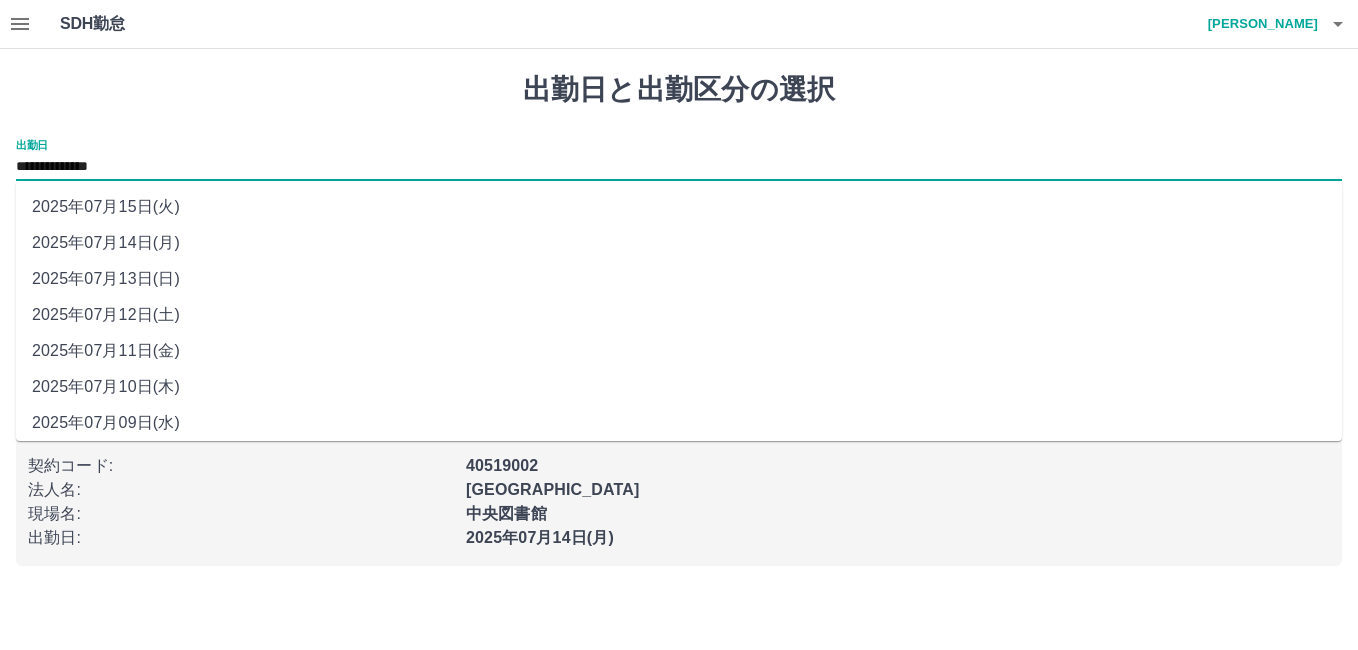 drag, startPoint x: 171, startPoint y: 156, endPoint x: 154, endPoint y: 318, distance: 162.88953 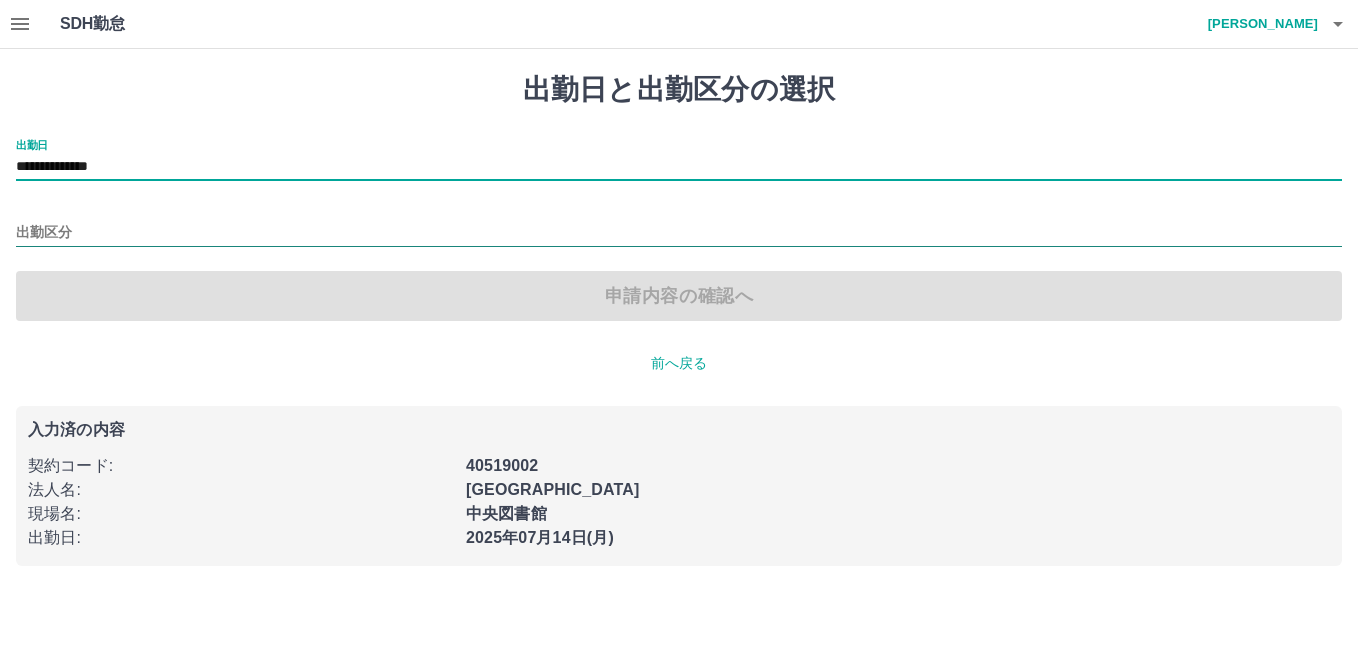 click on "出勤区分" at bounding box center [679, 233] 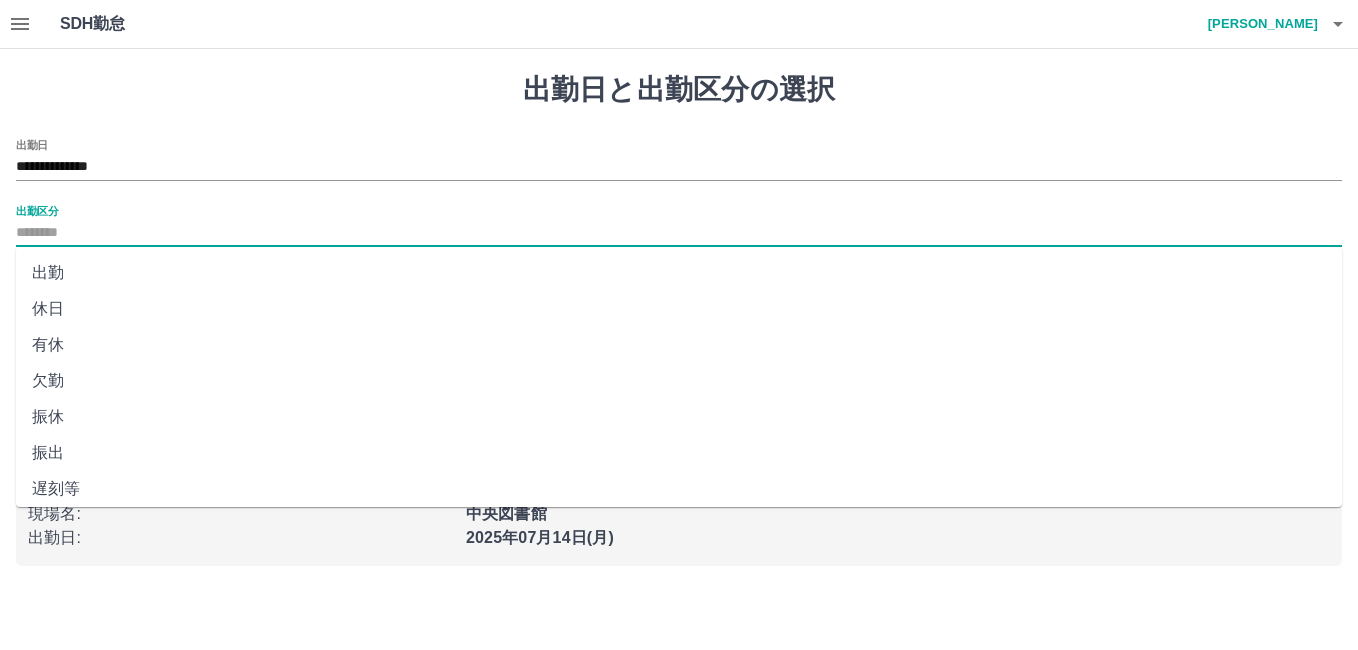 click on "振出" at bounding box center [679, 453] 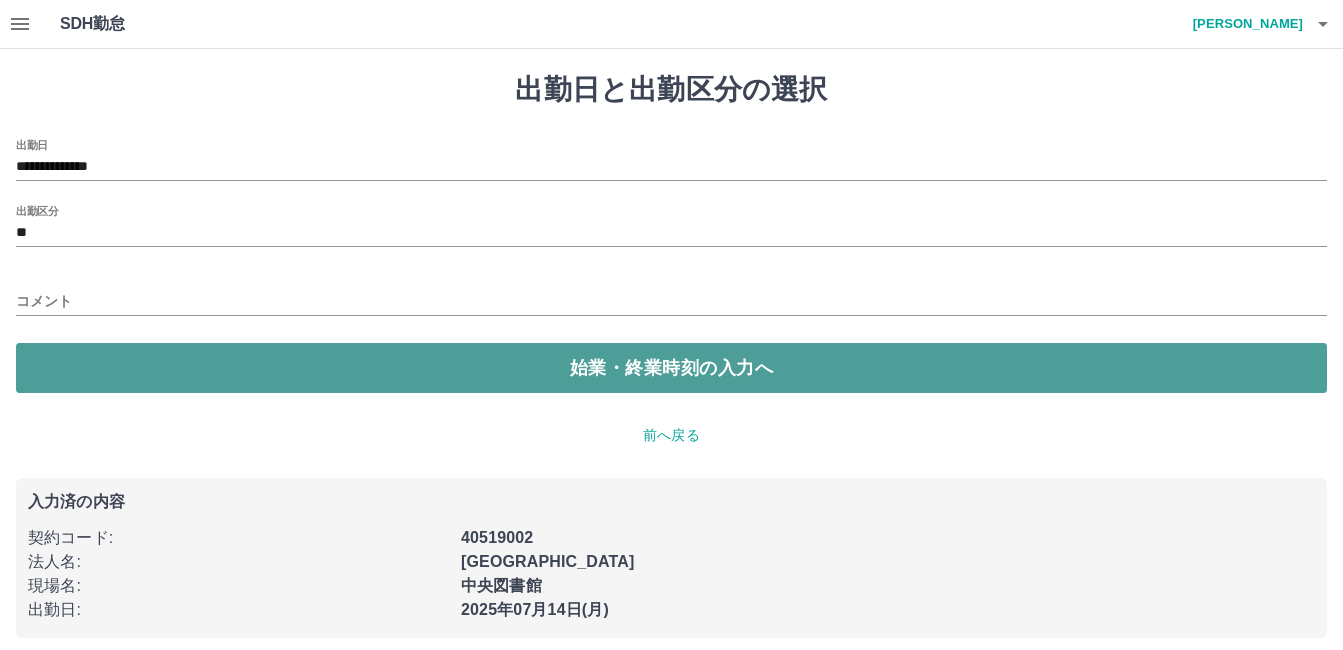 click on "始業・終業時刻の入力へ" at bounding box center [671, 368] 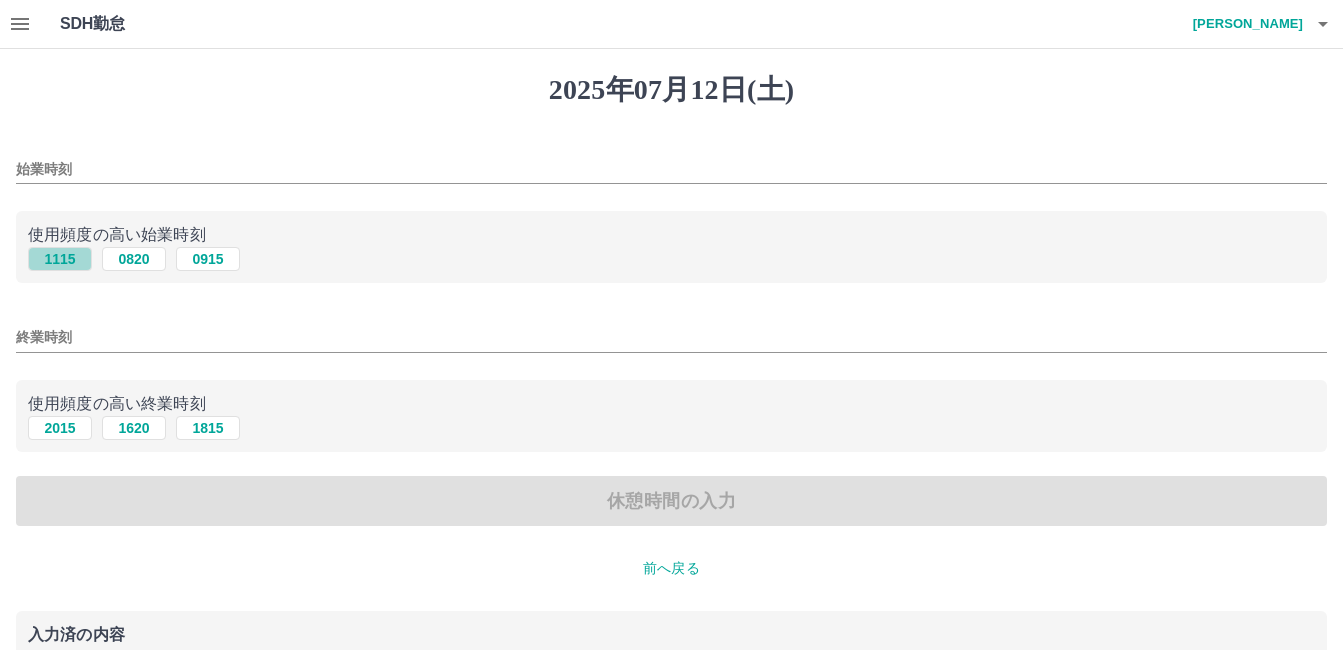 click on "1115" at bounding box center (60, 259) 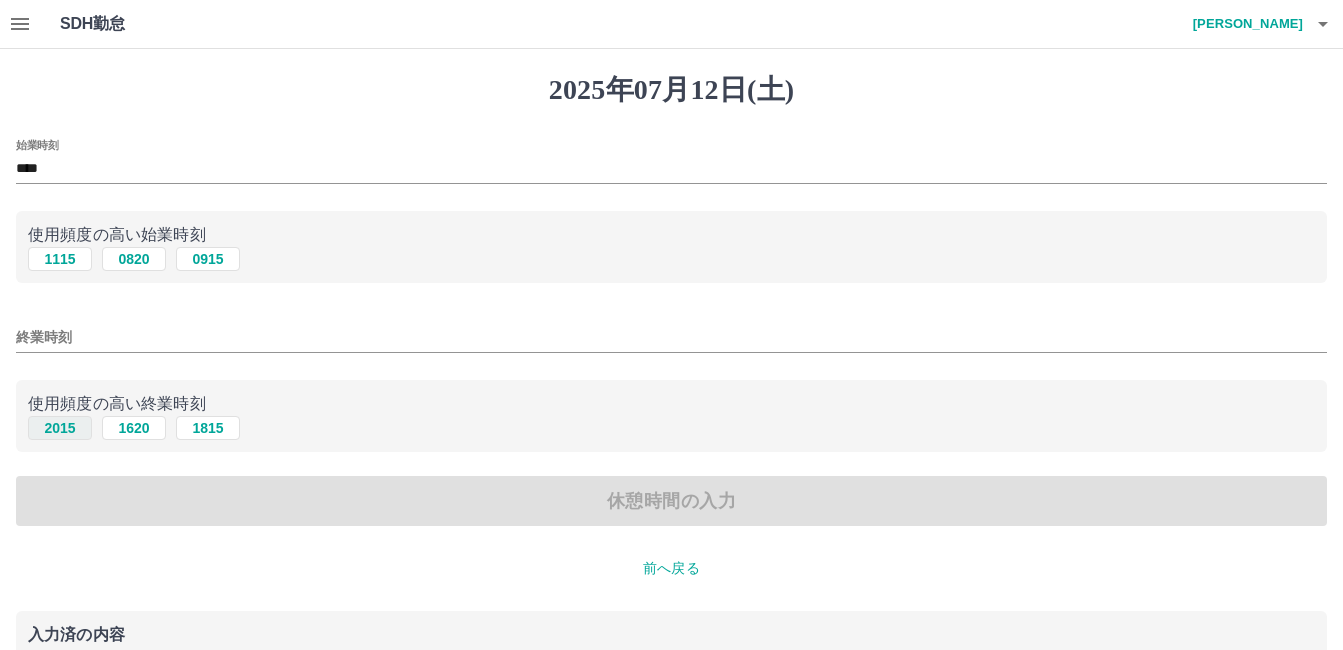 click on "2015" at bounding box center (60, 428) 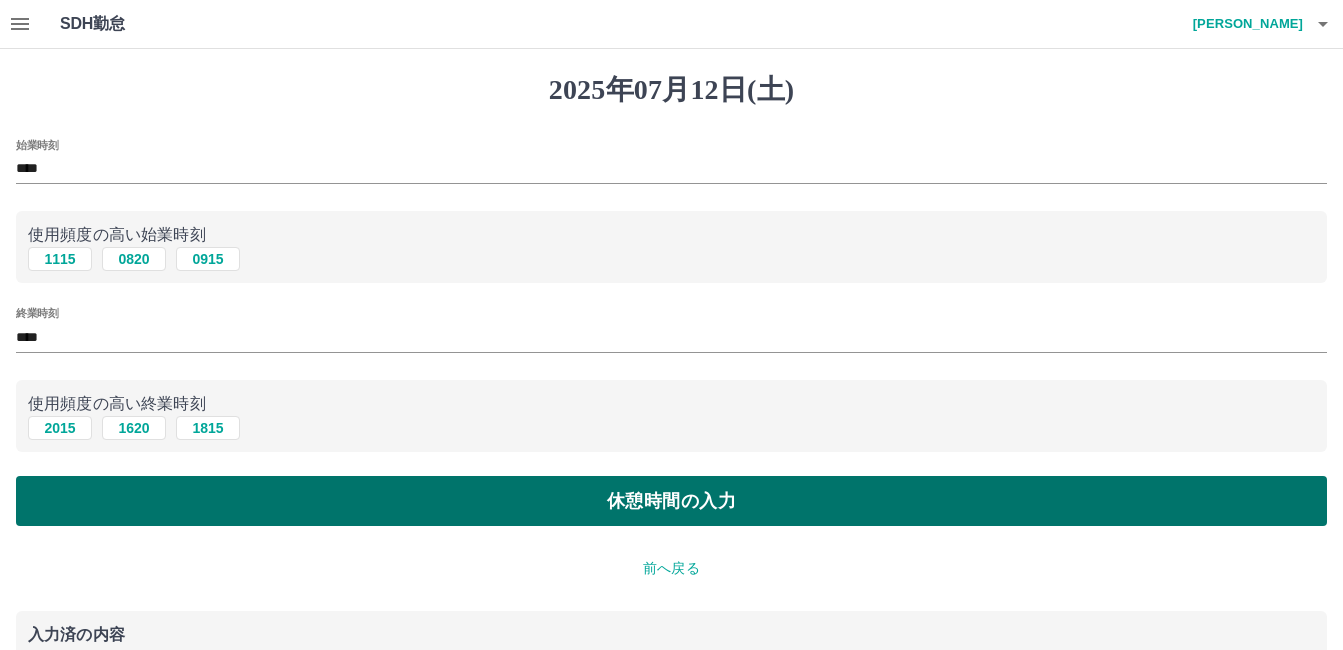 click on "休憩時間の入力" at bounding box center [671, 501] 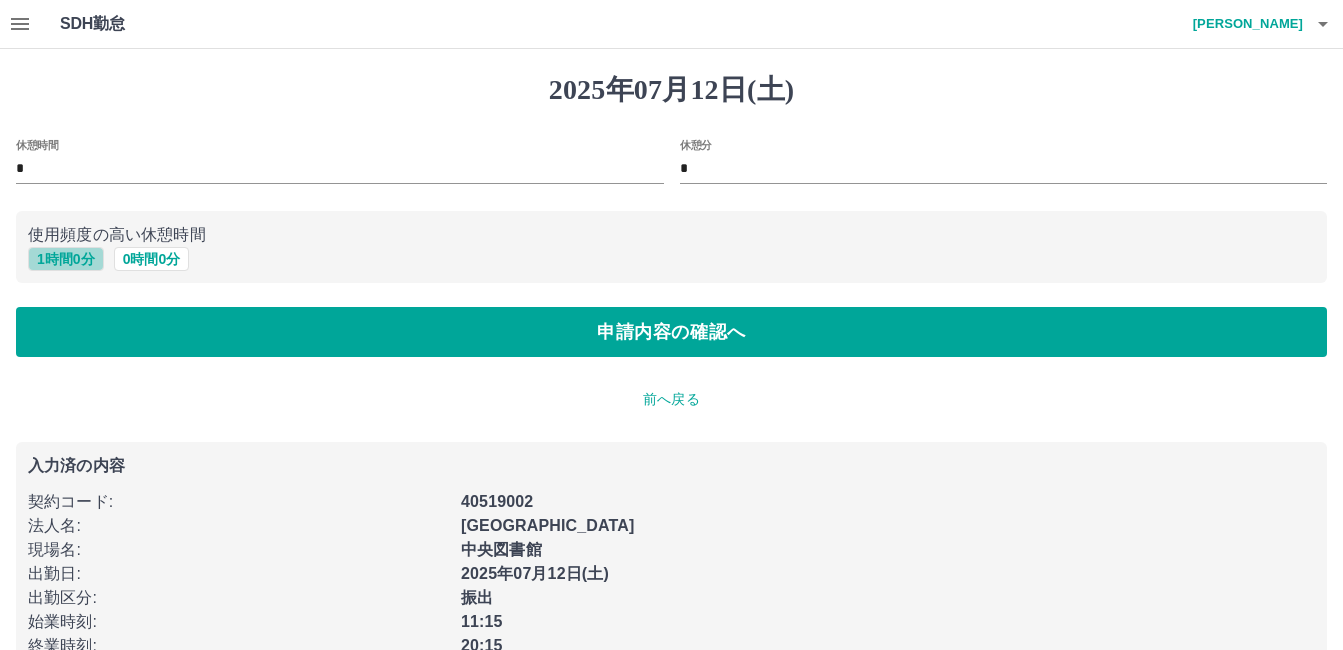 click on "1 時間 0 分" at bounding box center (66, 259) 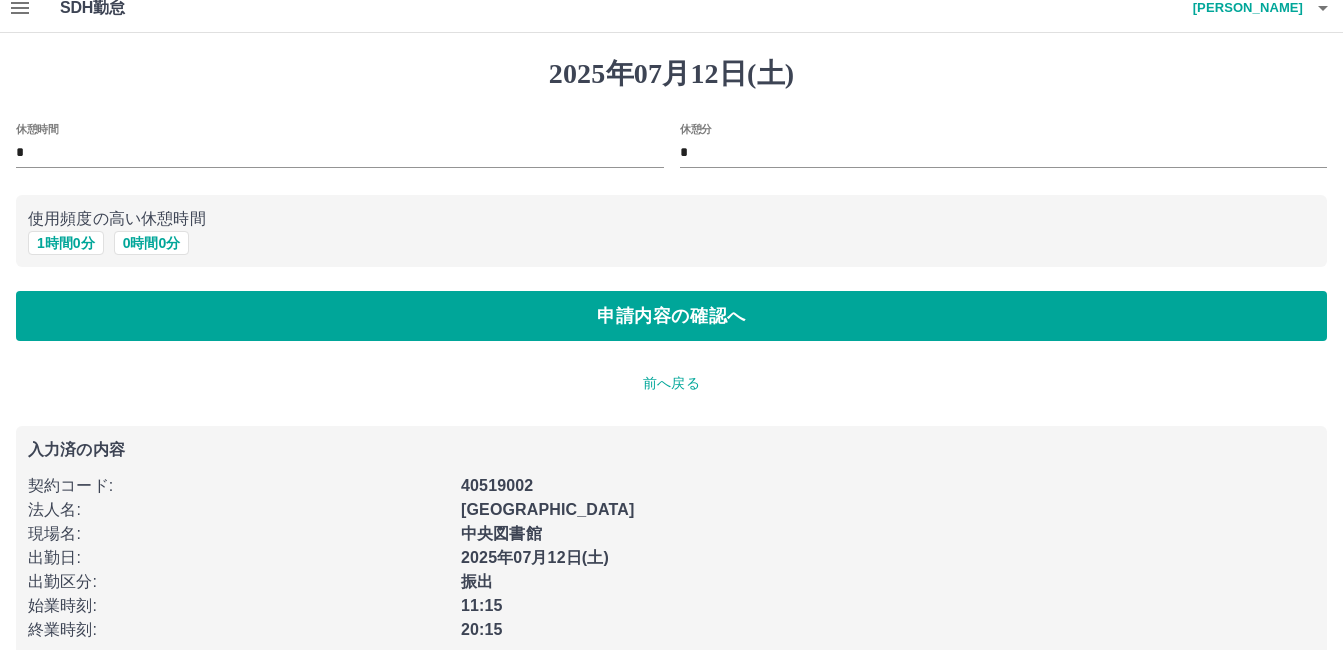 scroll, scrollTop: 0, scrollLeft: 0, axis: both 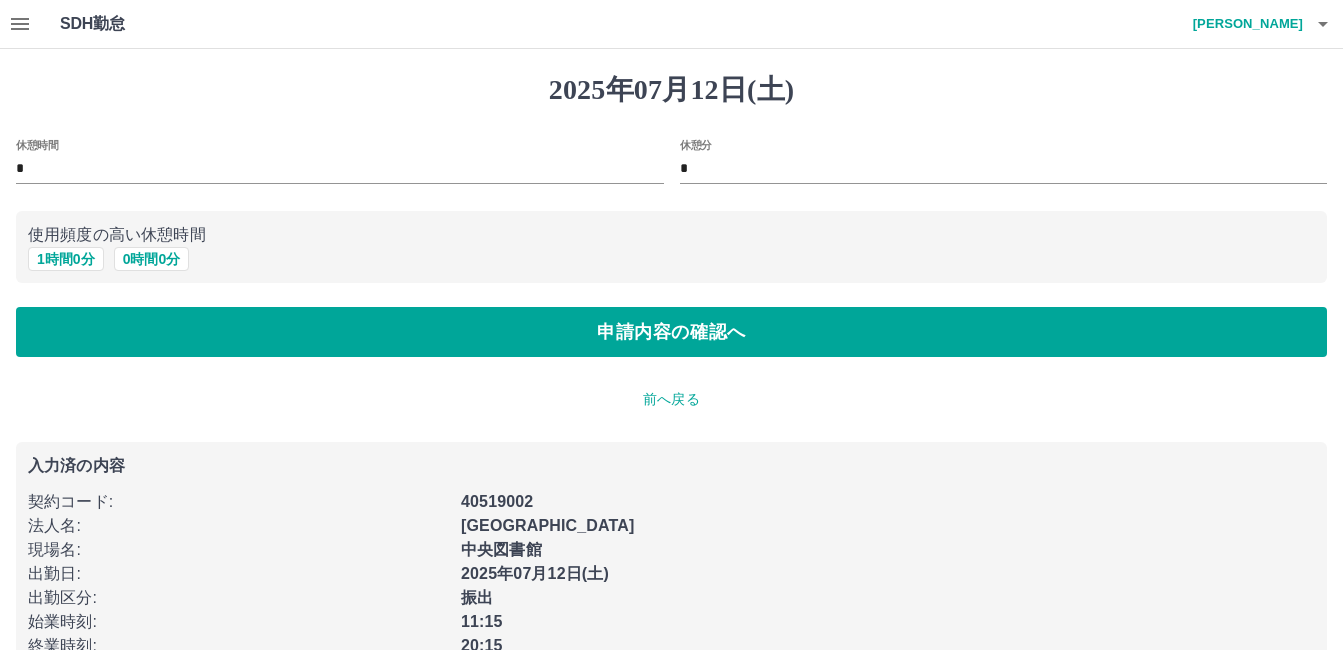 click on "申請内容の確認へ" at bounding box center (671, 332) 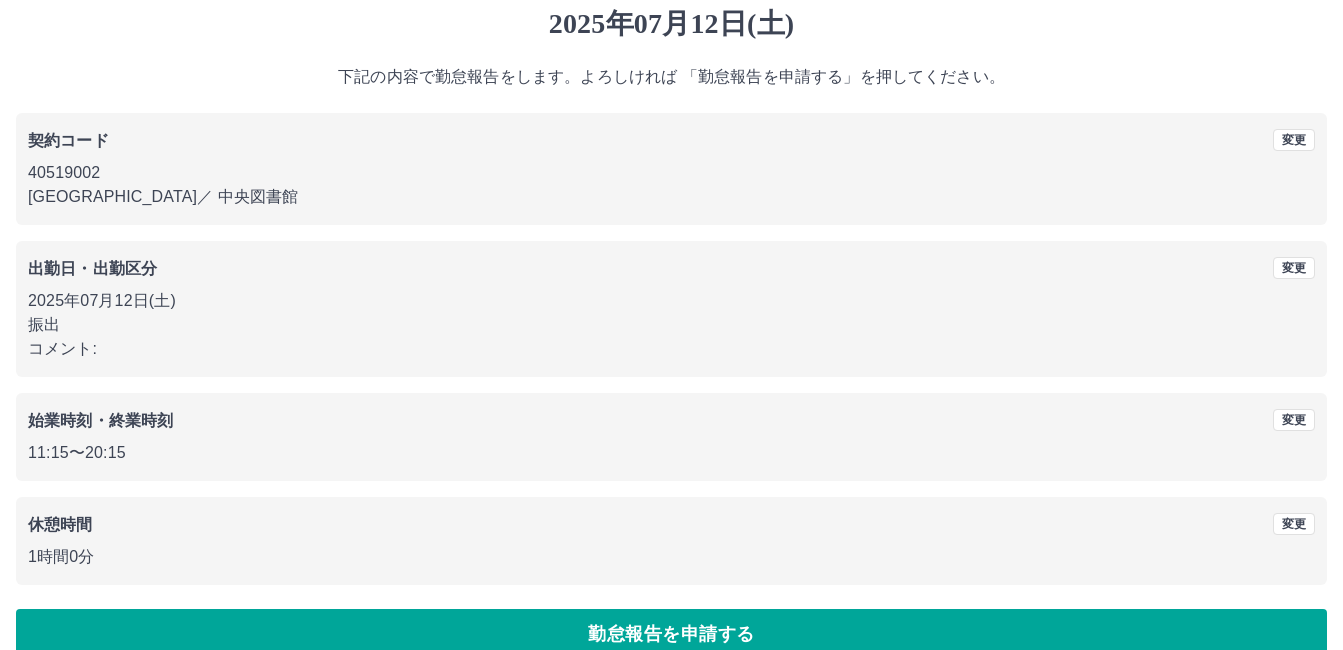scroll, scrollTop: 99, scrollLeft: 0, axis: vertical 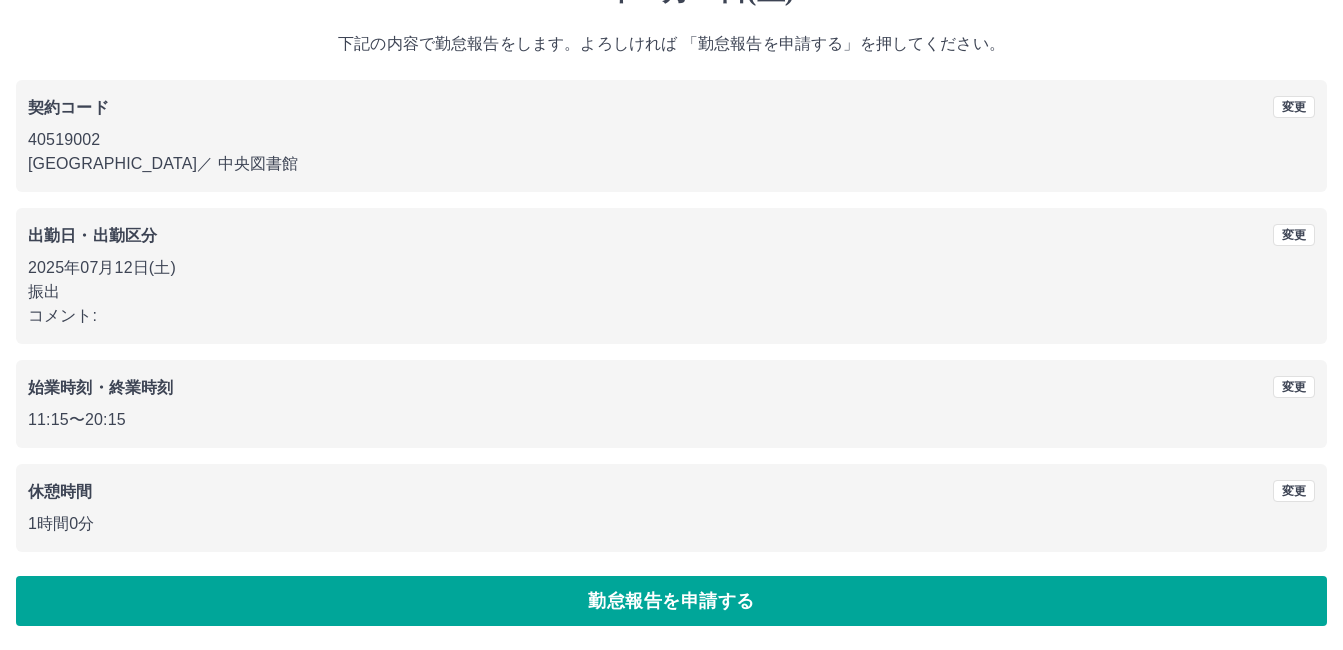 click on "勤怠報告を申請する" at bounding box center [671, 601] 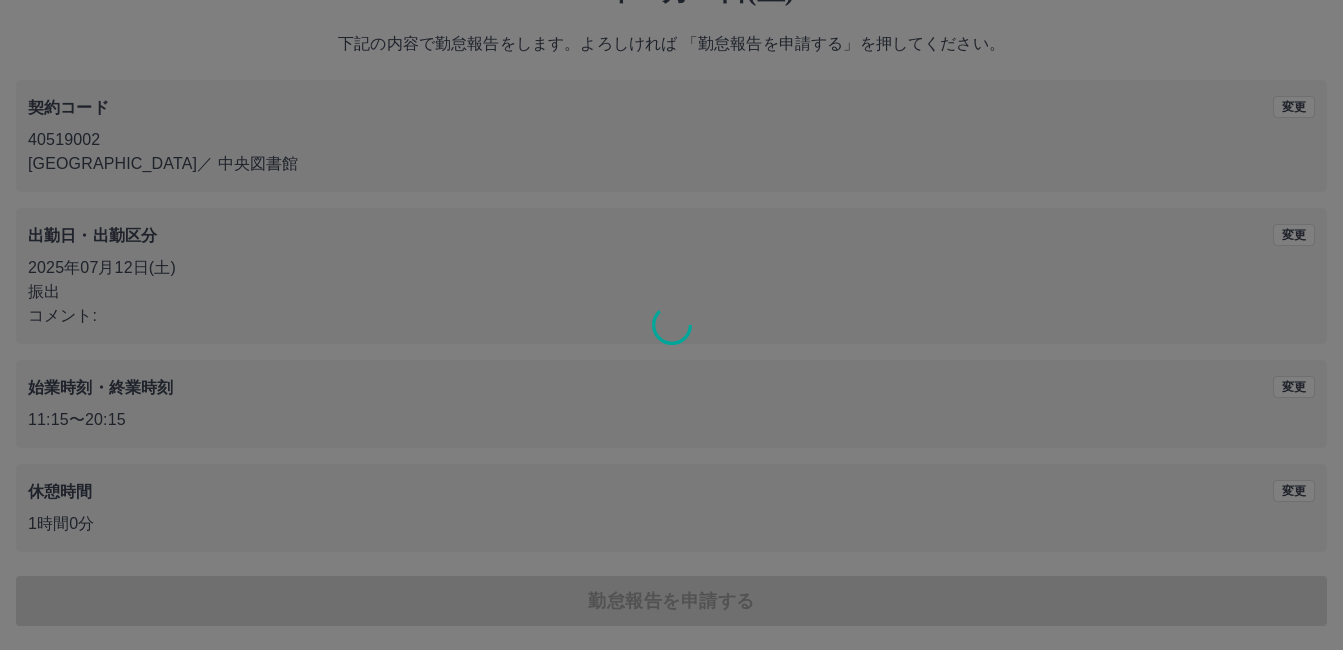 scroll, scrollTop: 0, scrollLeft: 0, axis: both 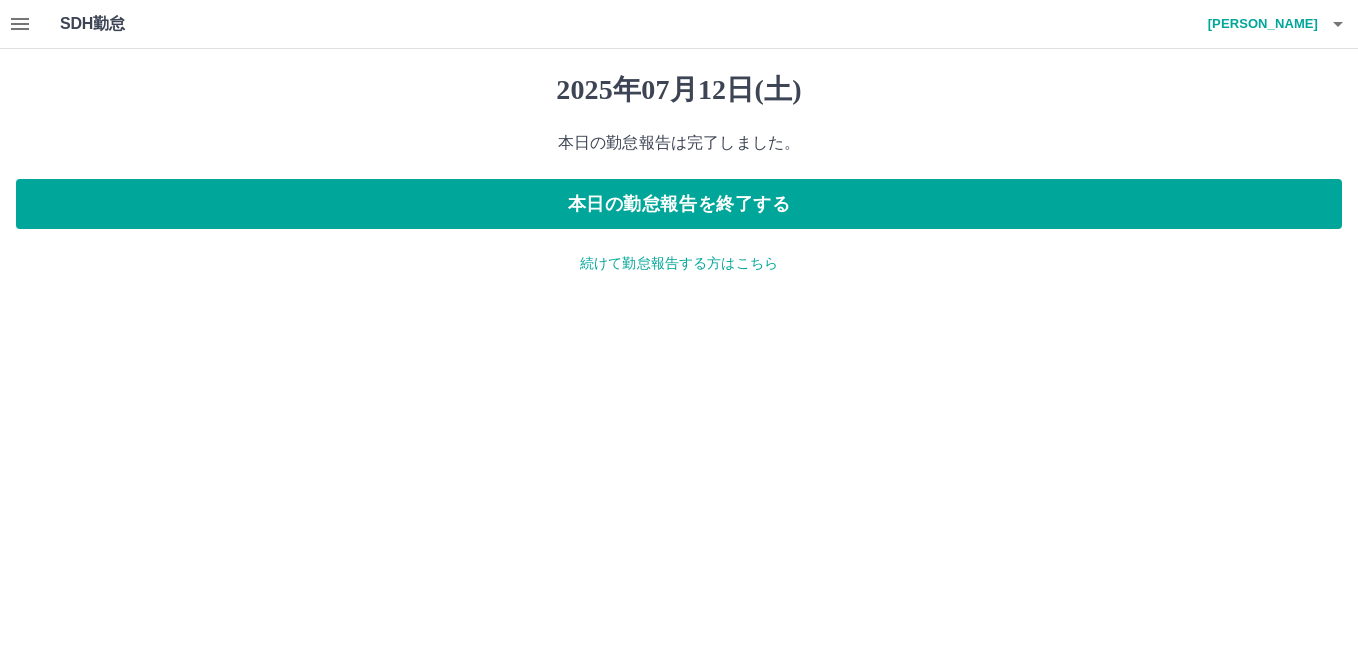 click 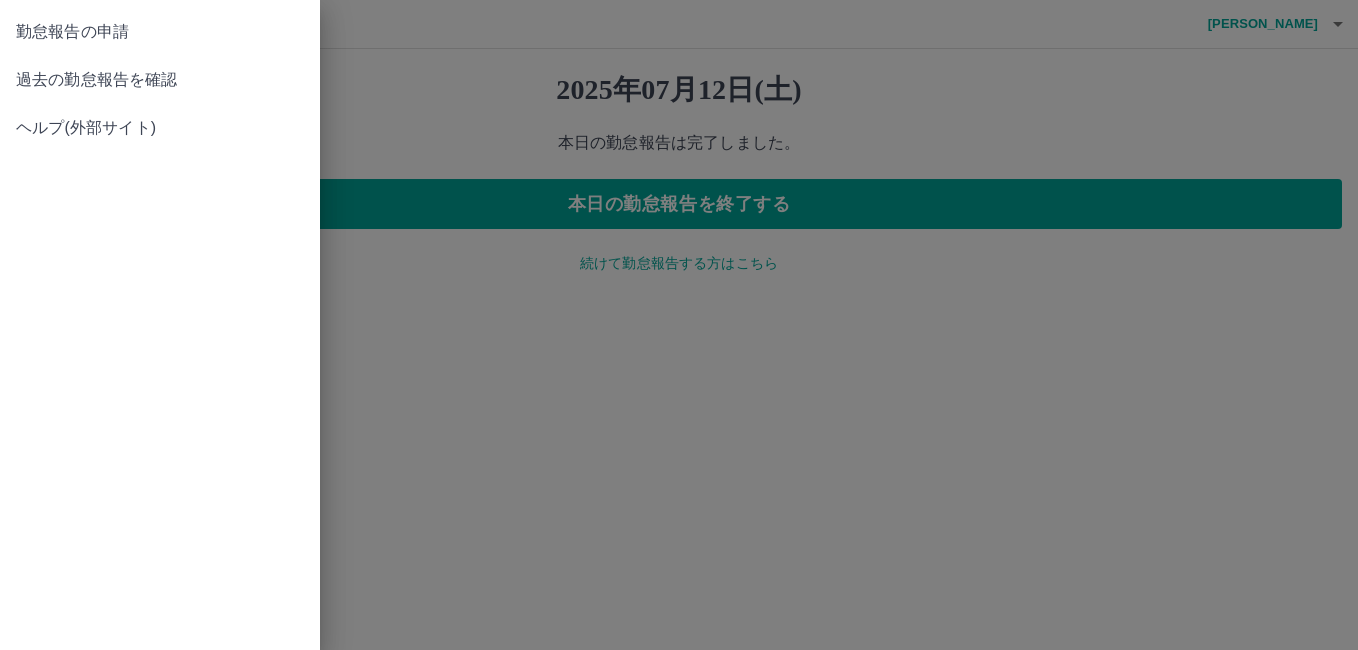 click on "過去の勤怠報告を確認" at bounding box center (160, 80) 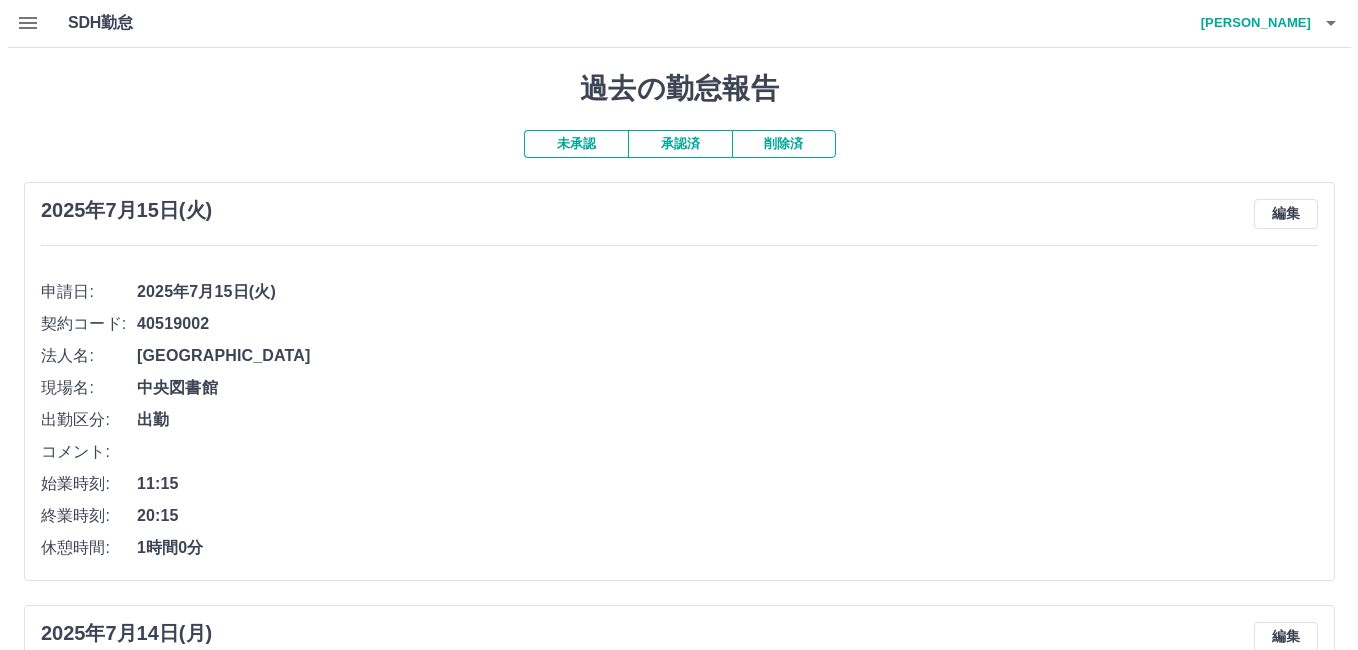 scroll, scrollTop: 0, scrollLeft: 0, axis: both 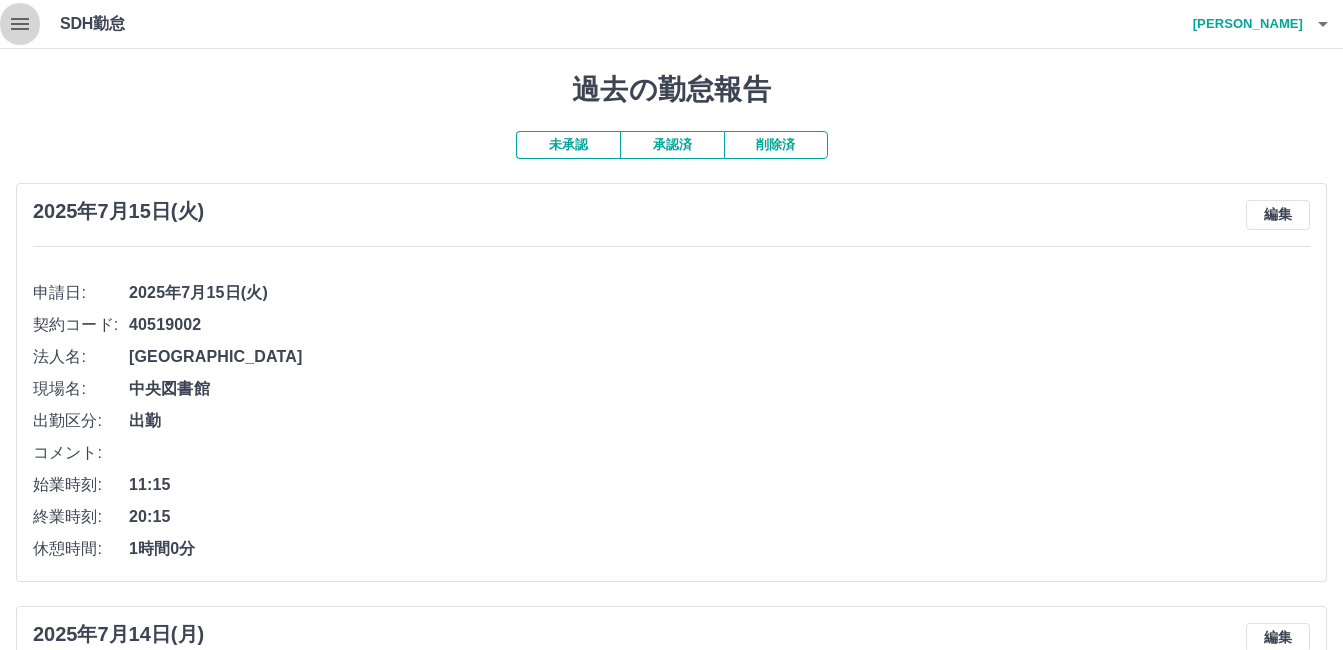click 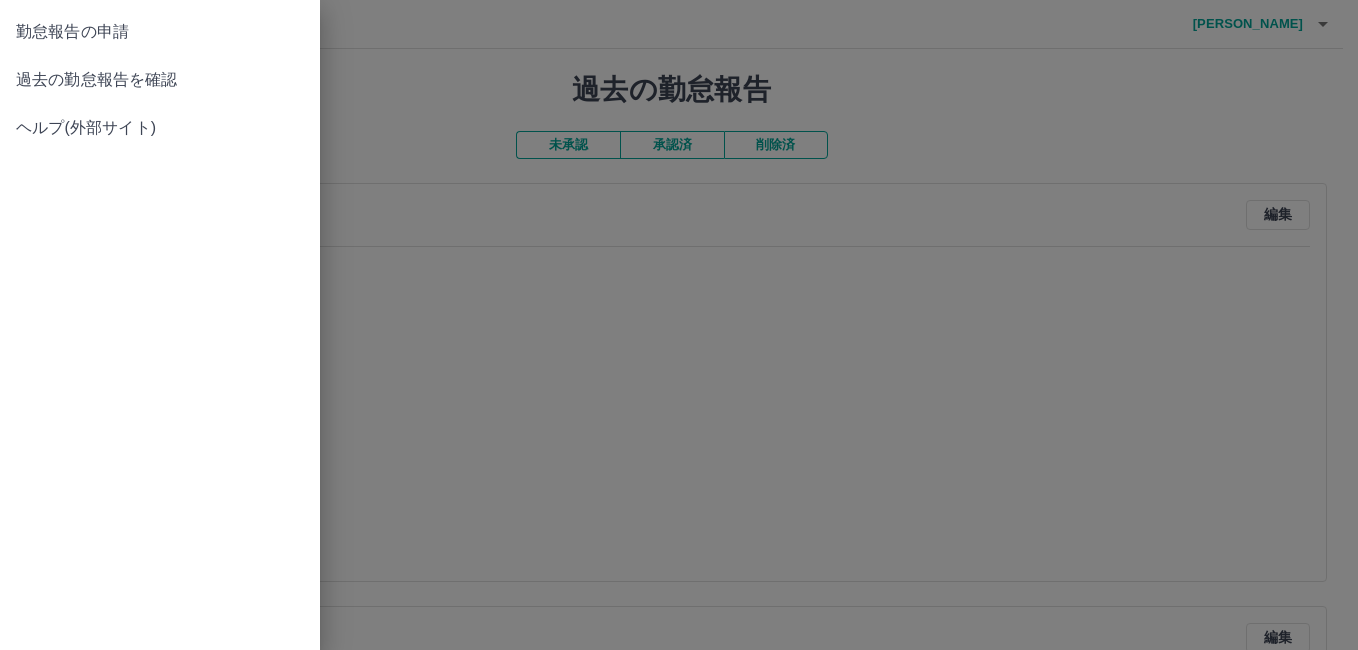 click at bounding box center [679, 325] 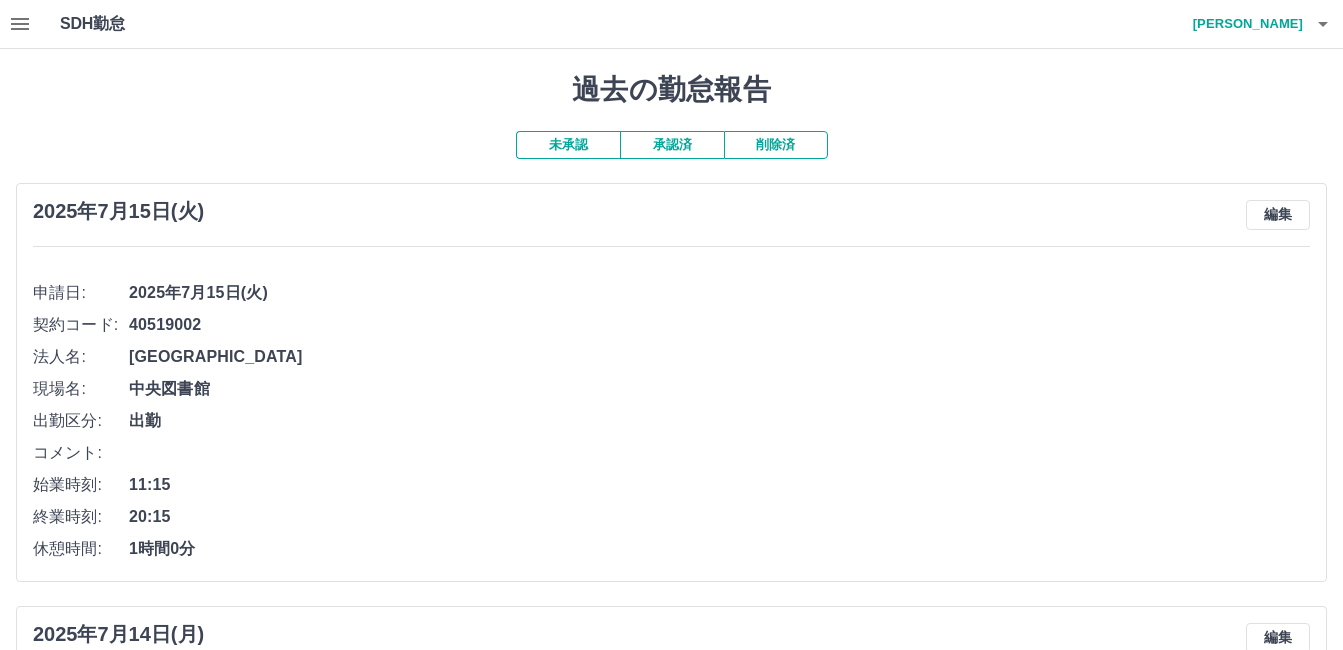 click on "龍王　舞" at bounding box center [1243, 24] 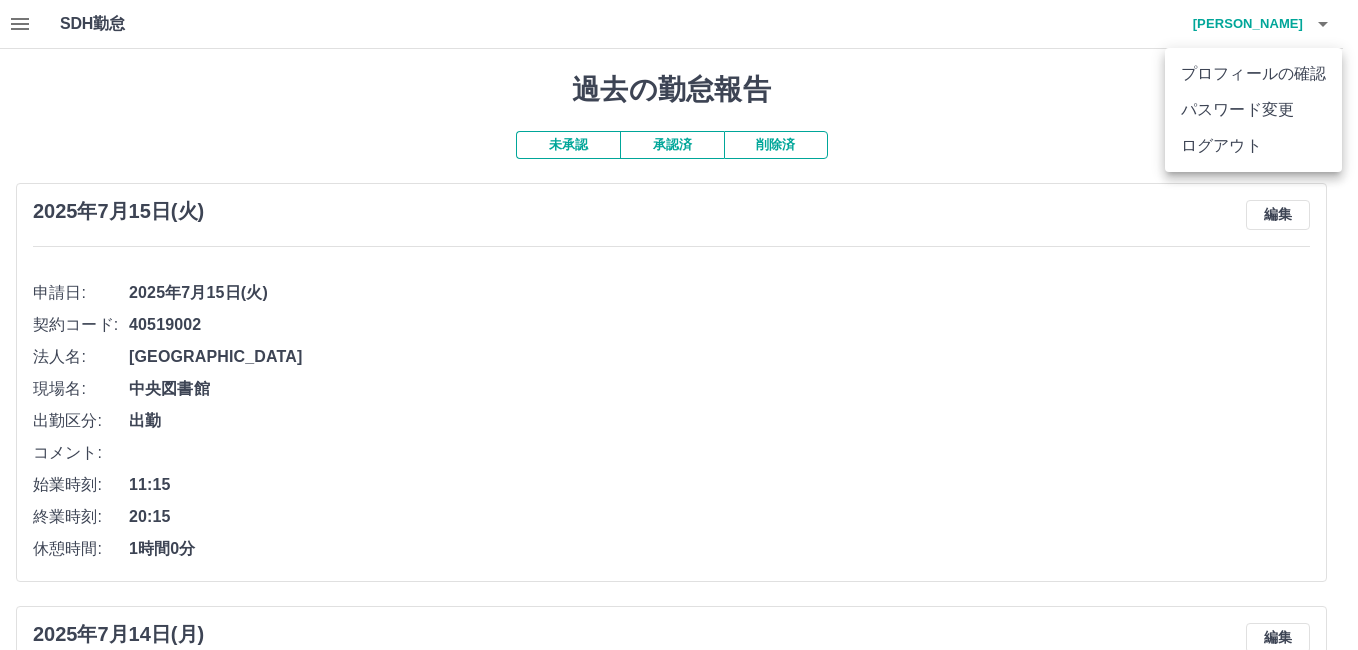 click on "ログアウト" at bounding box center (1253, 146) 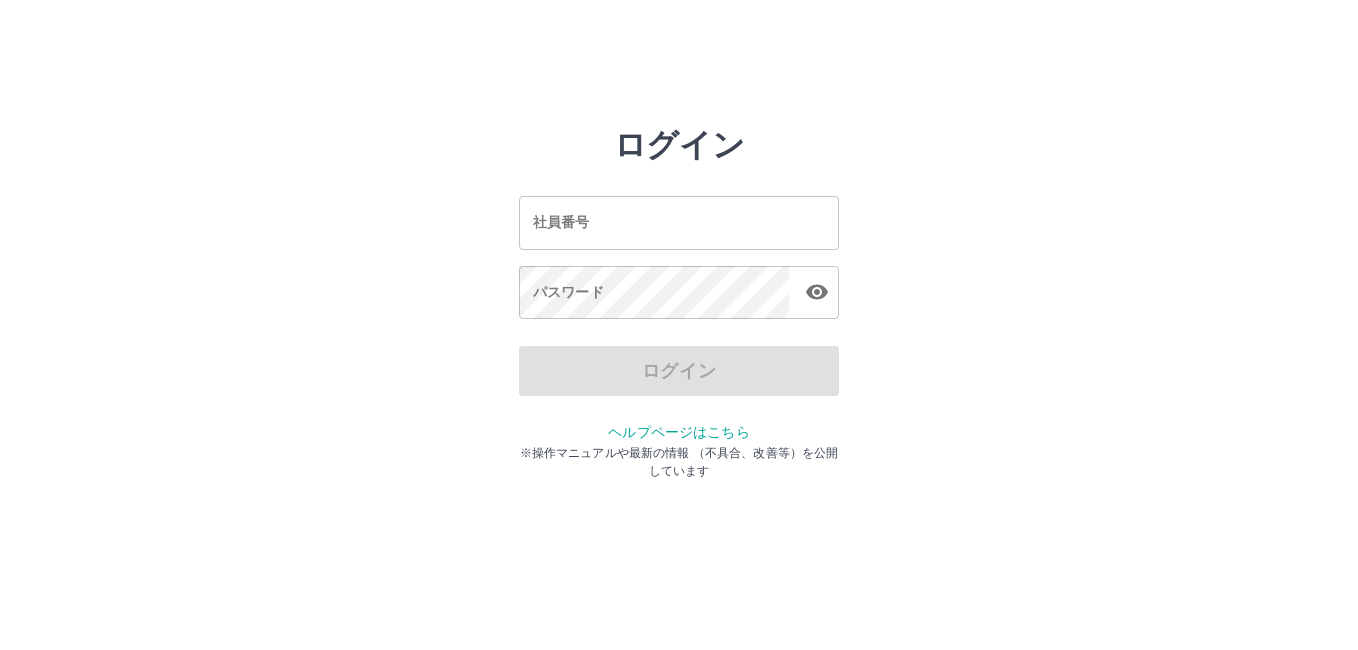 scroll, scrollTop: 0, scrollLeft: 0, axis: both 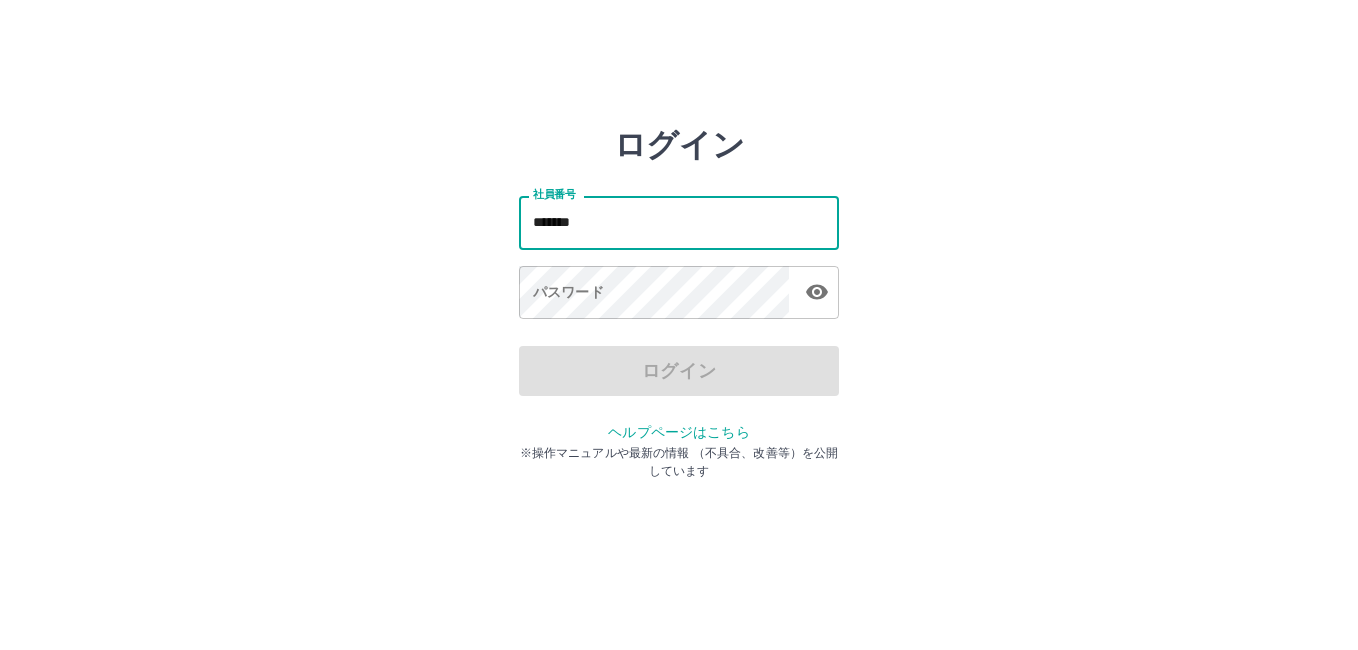 type on "*******" 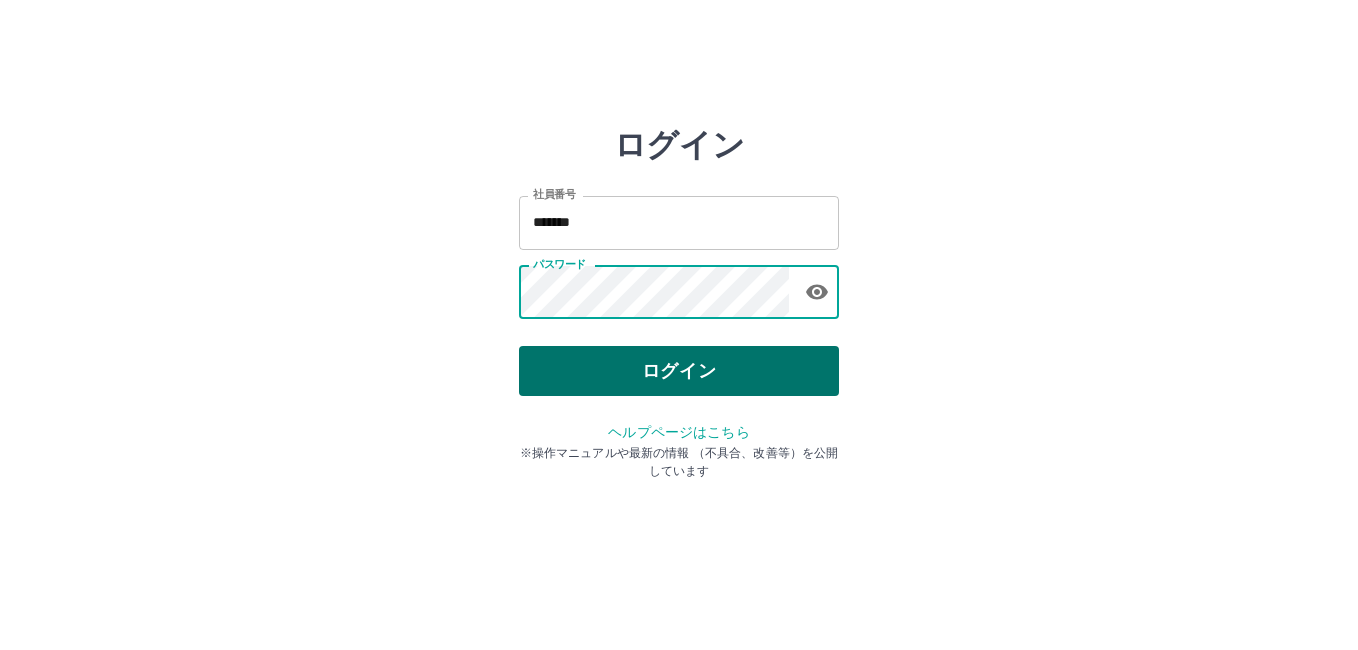 click on "ログイン" at bounding box center [679, 371] 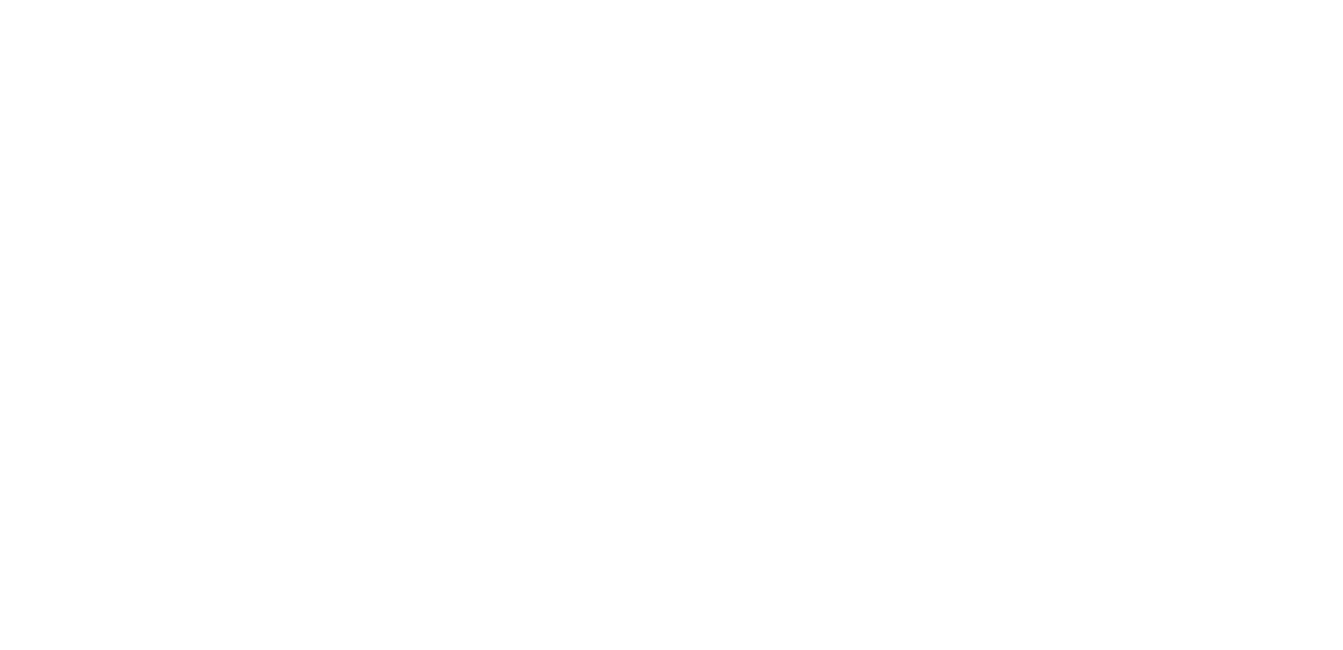 scroll, scrollTop: 0, scrollLeft: 0, axis: both 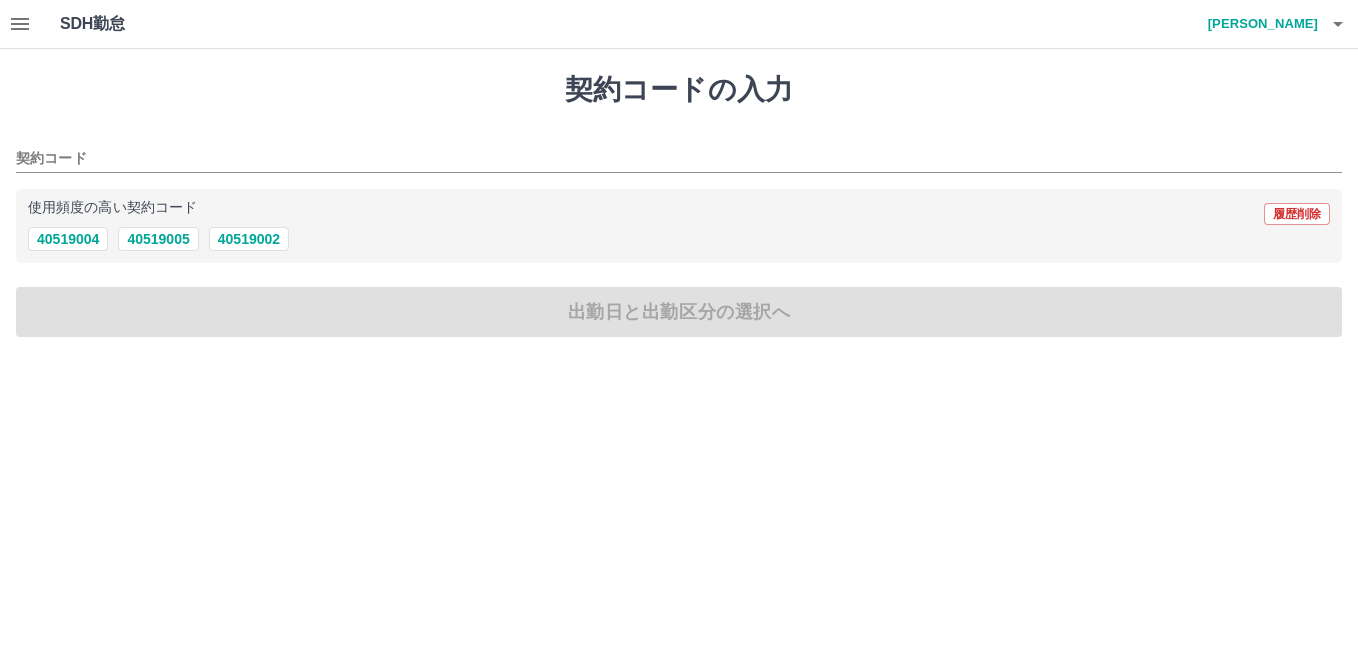 click 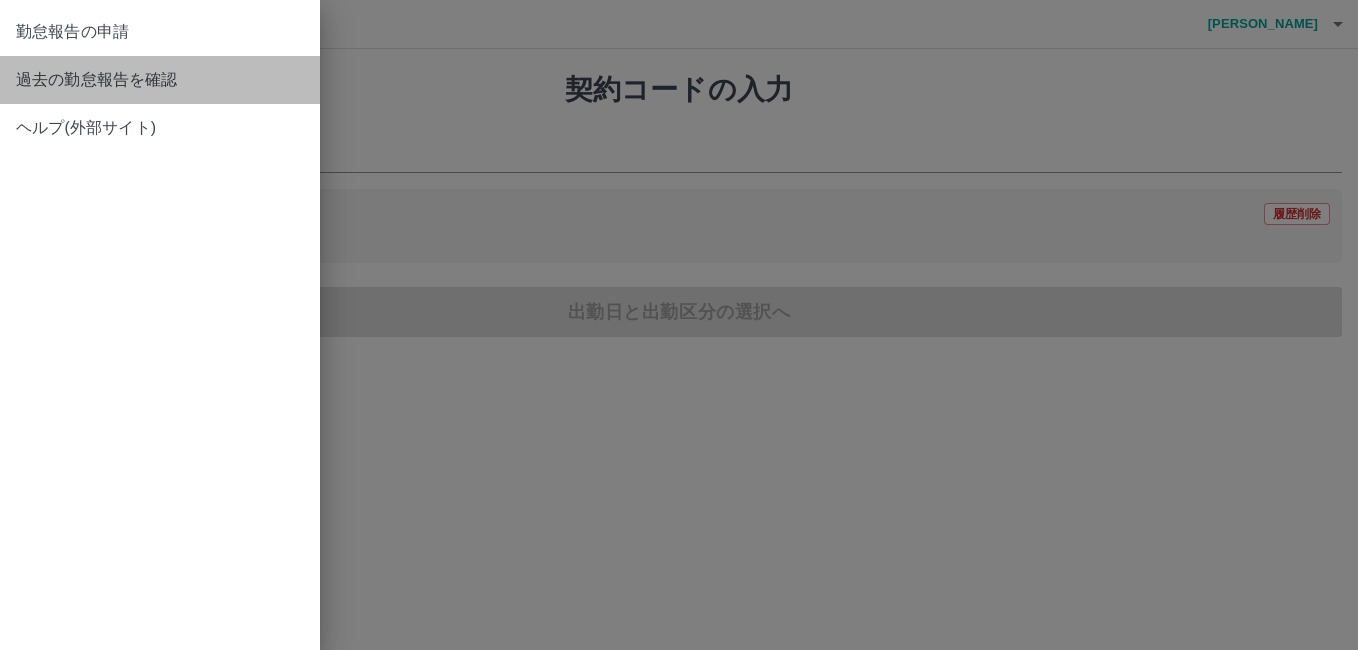 click on "過去の勤怠報告を確認" at bounding box center [160, 80] 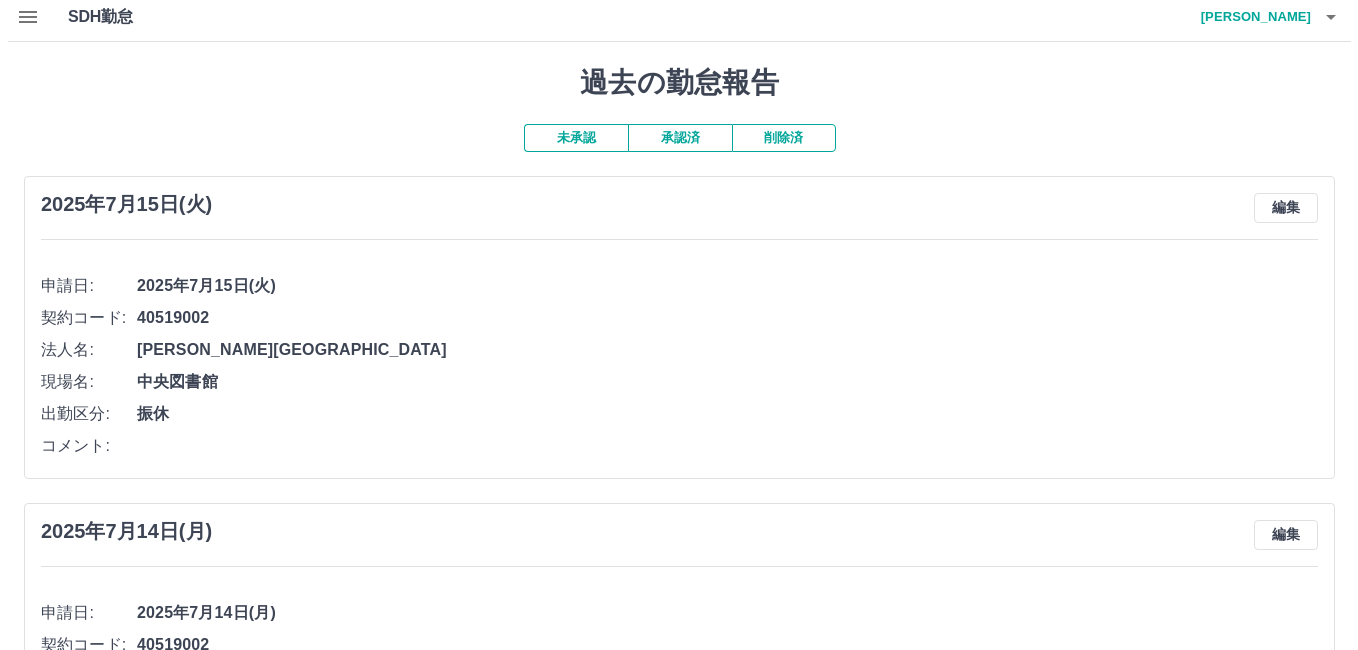 scroll, scrollTop: 0, scrollLeft: 0, axis: both 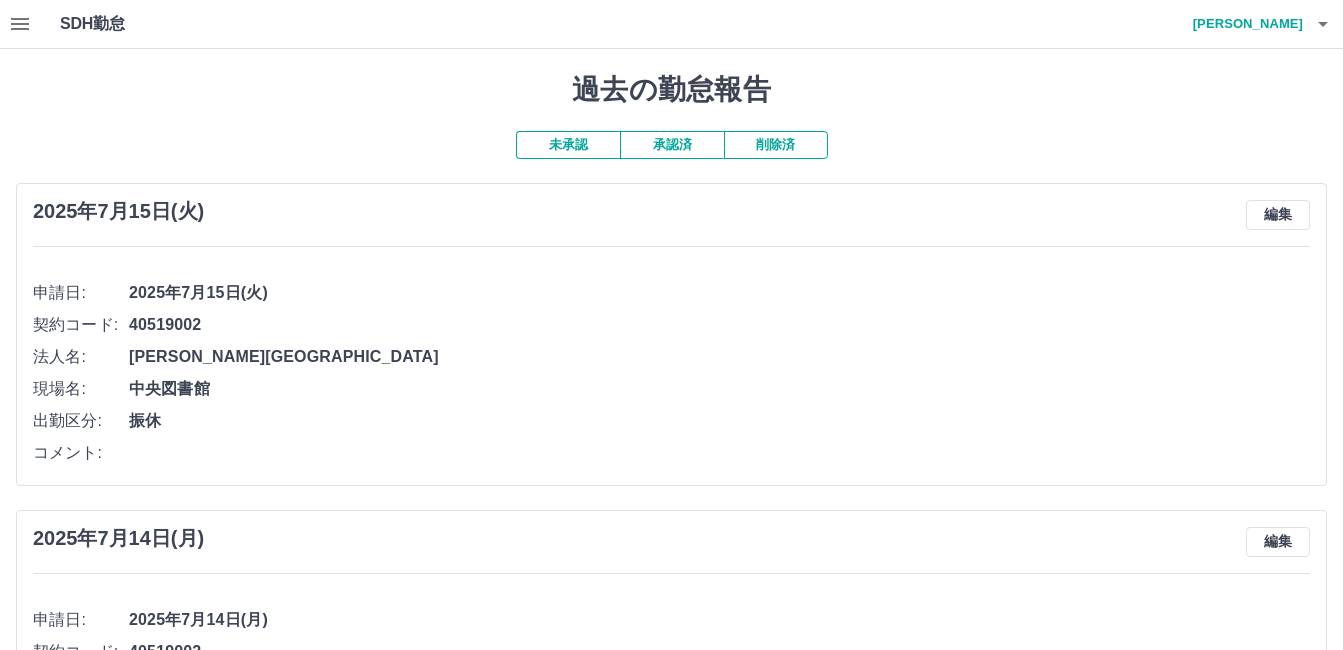 click at bounding box center [1323, 24] 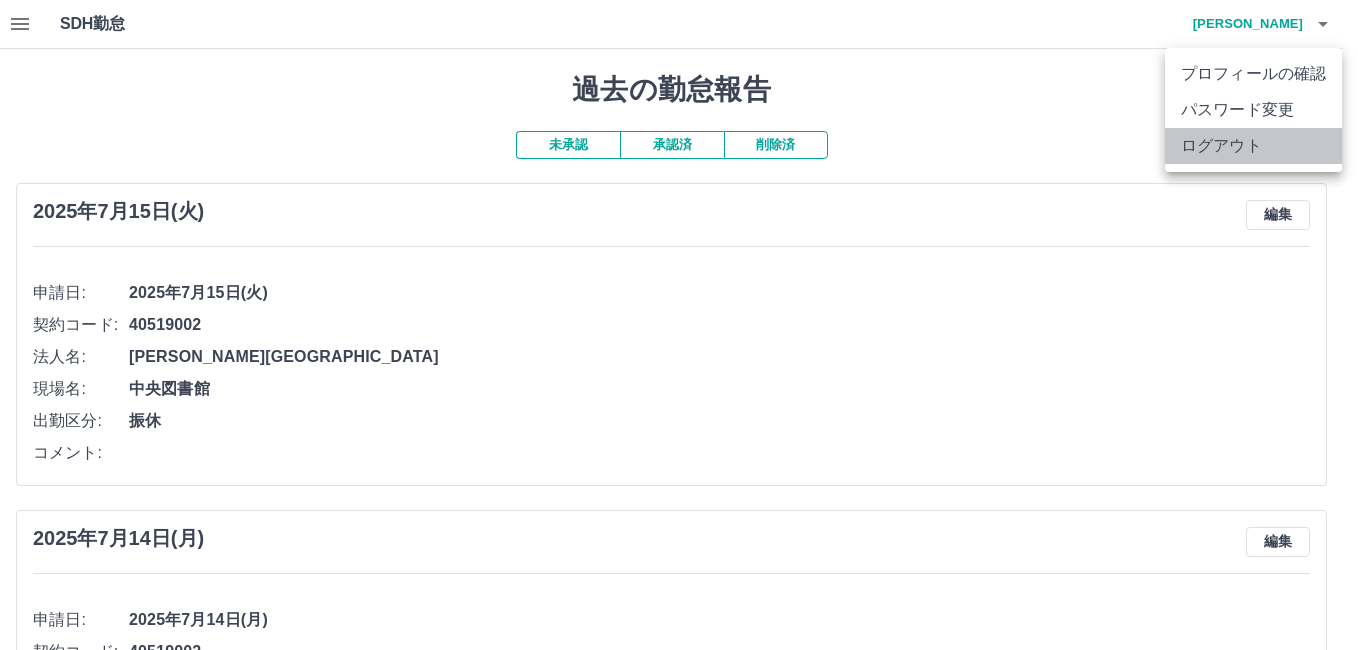 click on "ログアウト" at bounding box center [1253, 146] 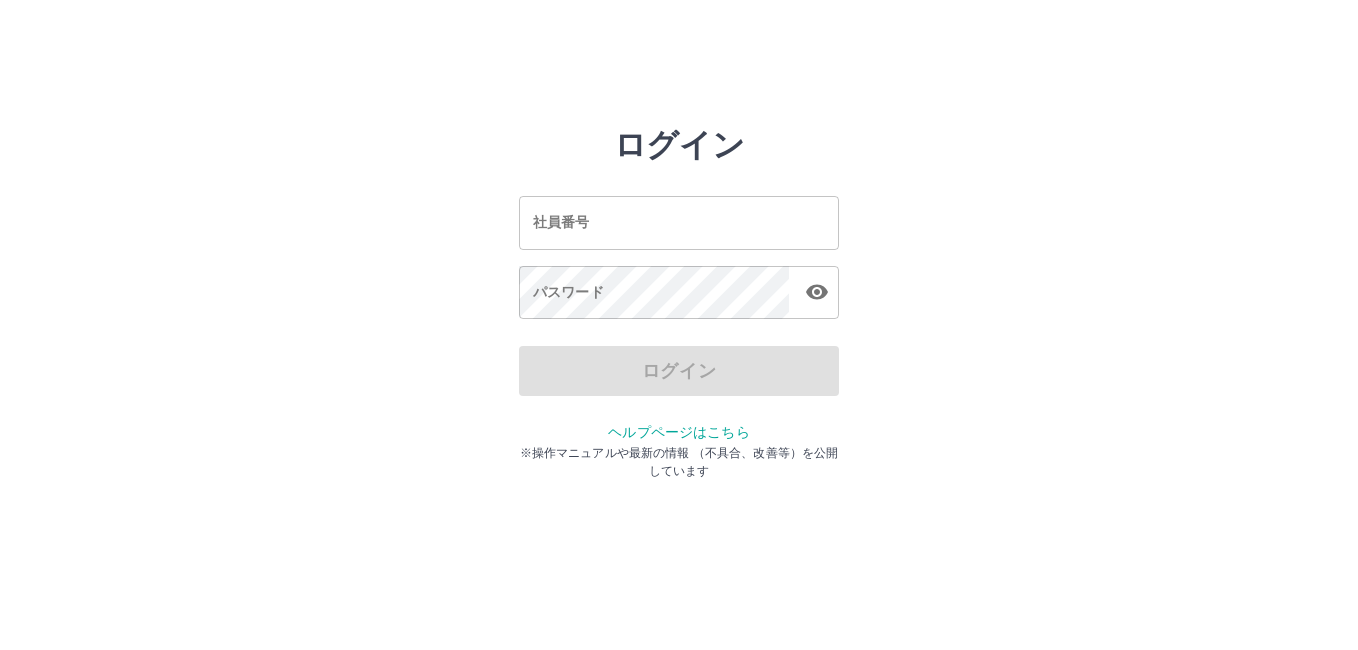 scroll, scrollTop: 0, scrollLeft: 0, axis: both 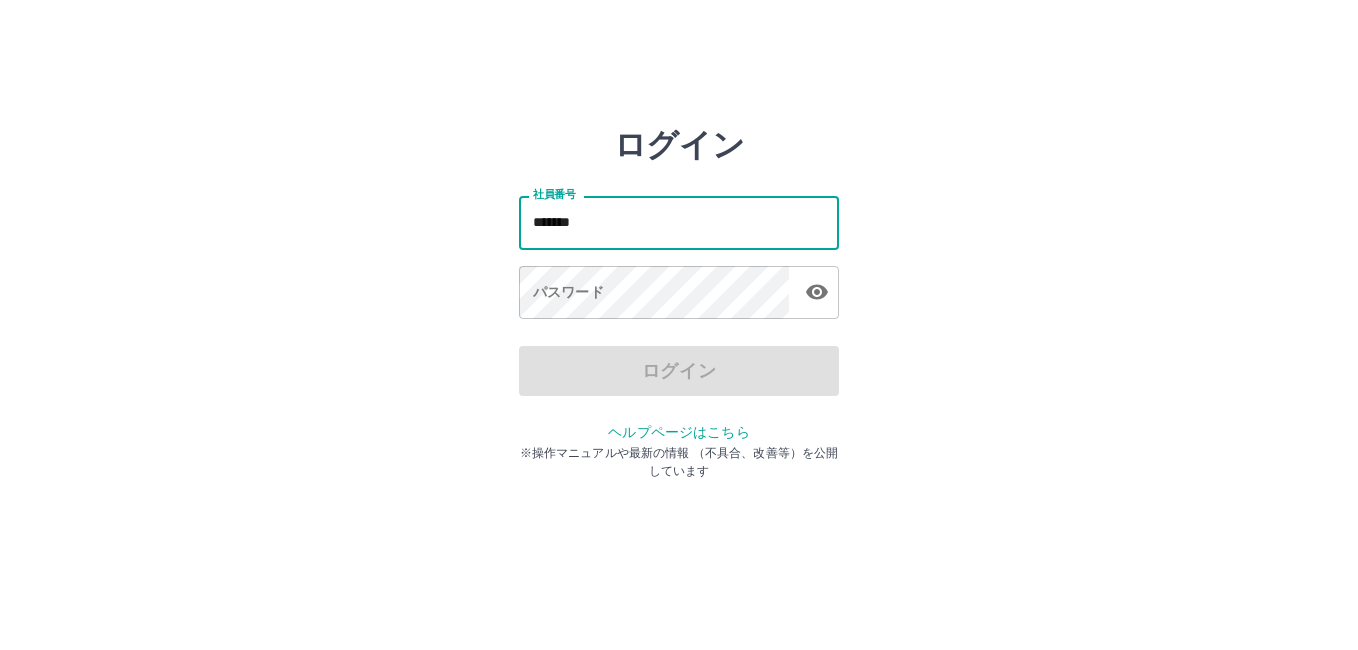 type on "*******" 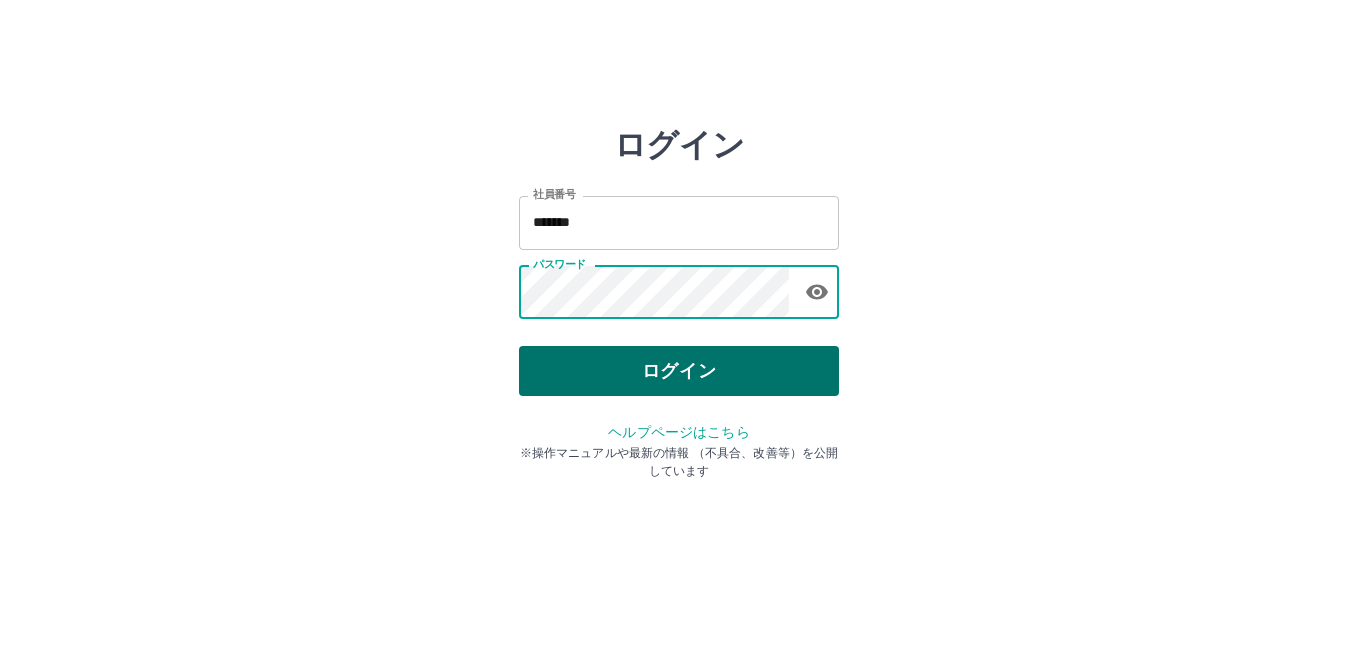 click on "ログイン" at bounding box center [679, 371] 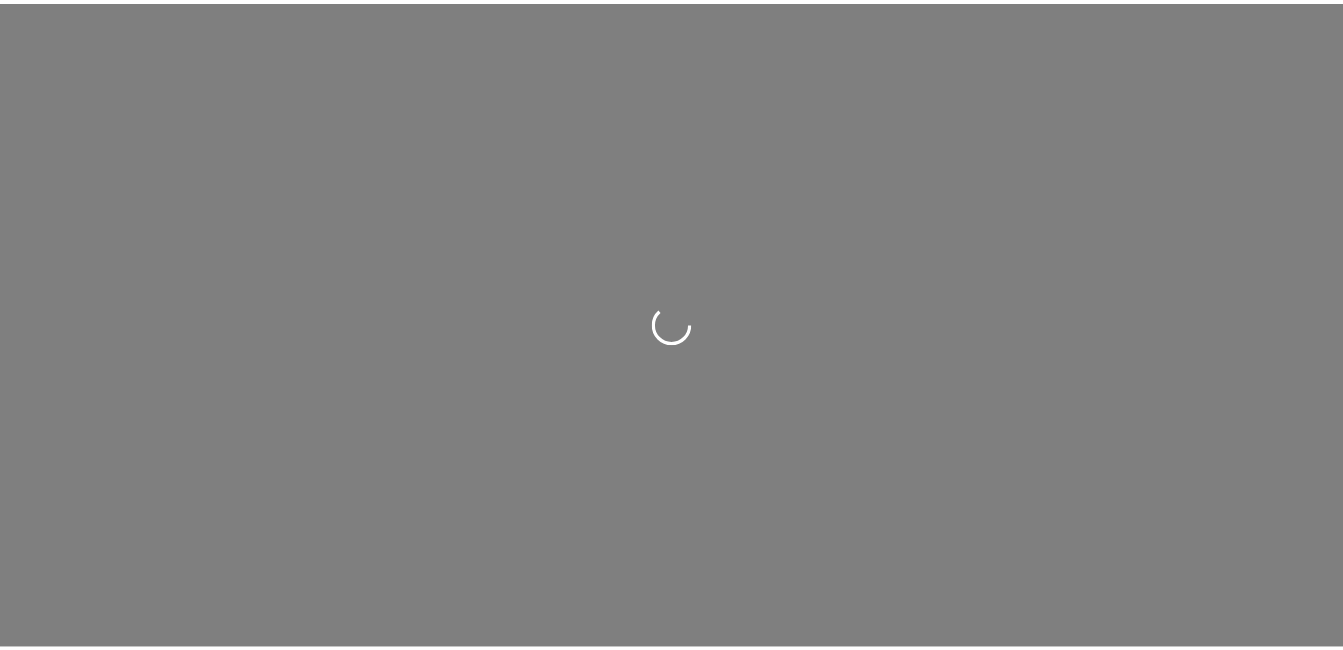 scroll, scrollTop: 0, scrollLeft: 0, axis: both 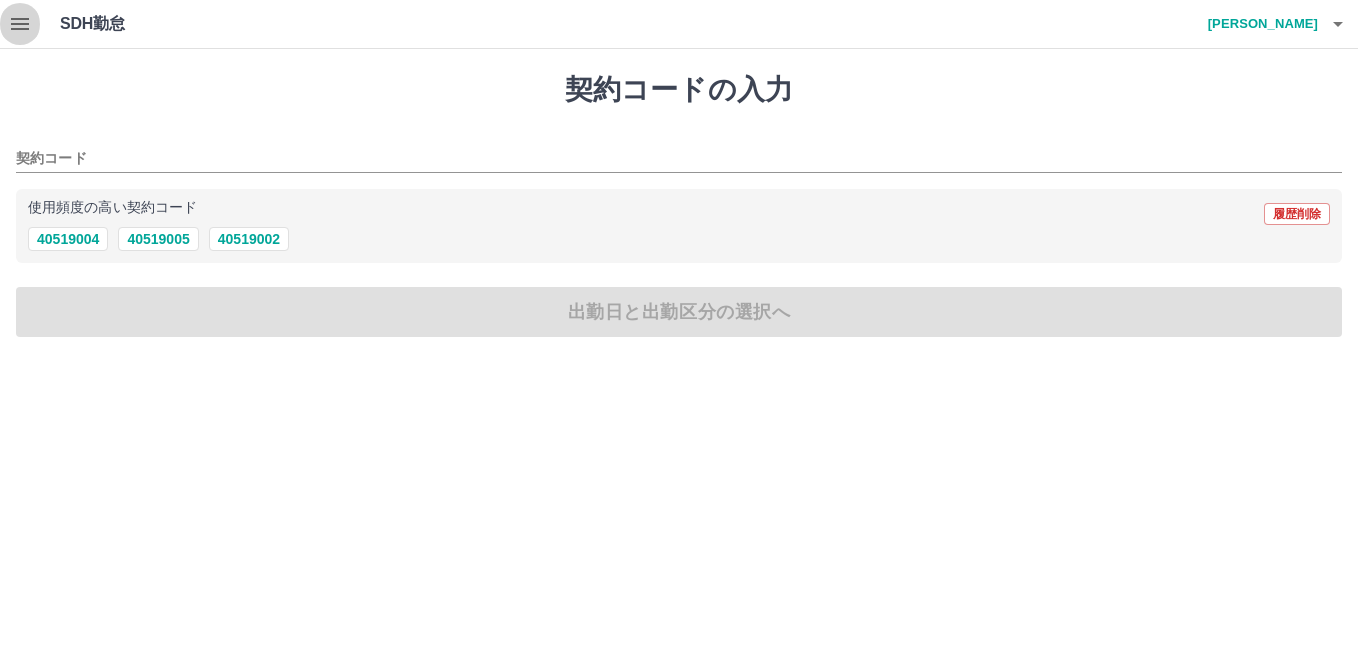 click 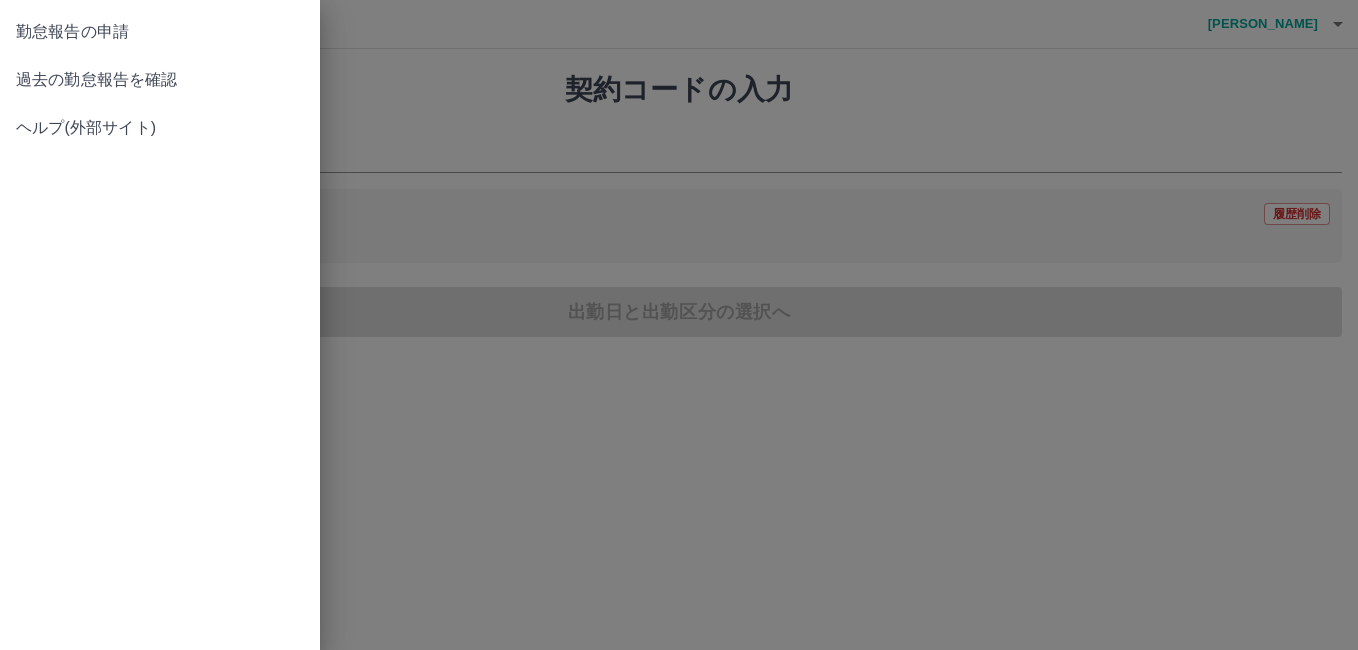 click on "過去の勤怠報告を確認" at bounding box center (160, 80) 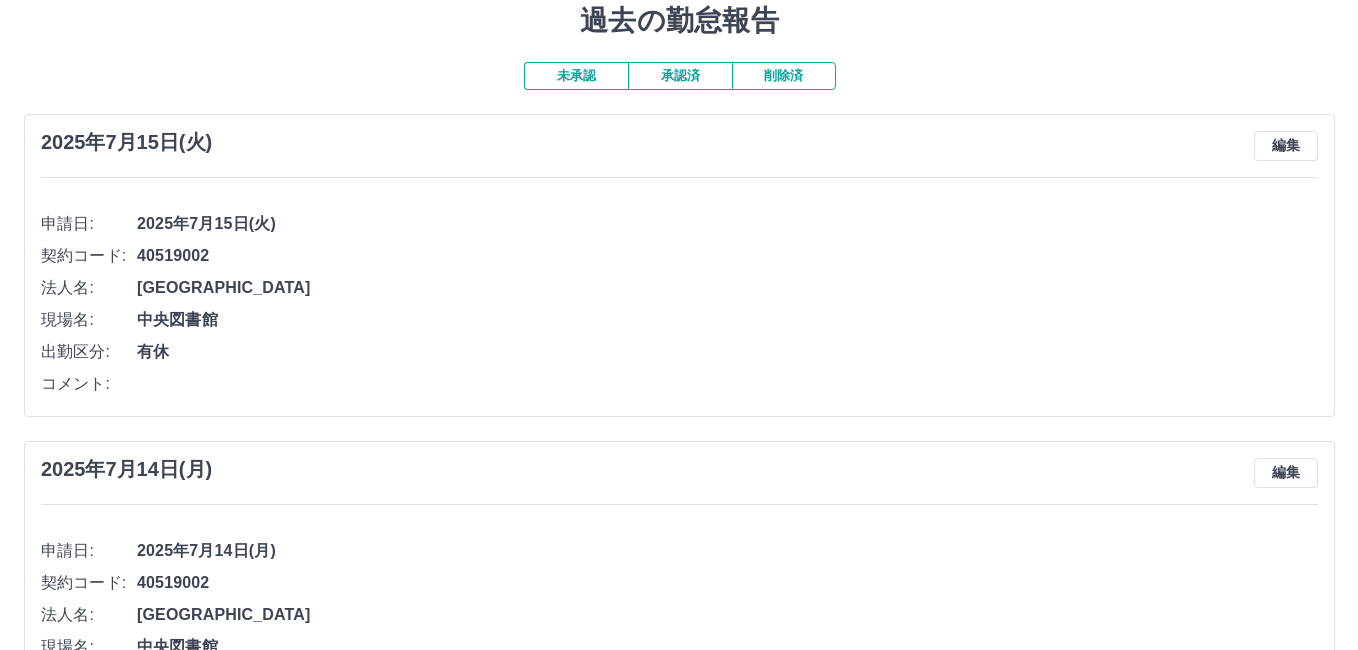 scroll, scrollTop: 0, scrollLeft: 0, axis: both 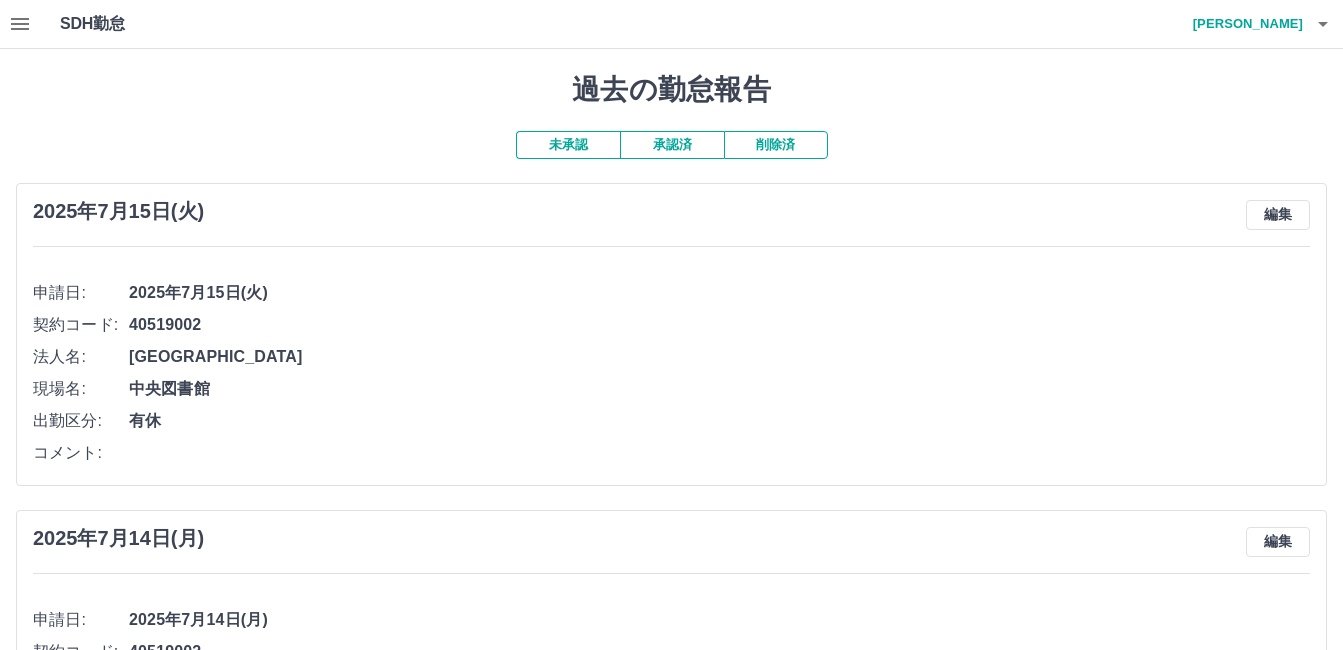 click on "小川　朋子" at bounding box center [1243, 24] 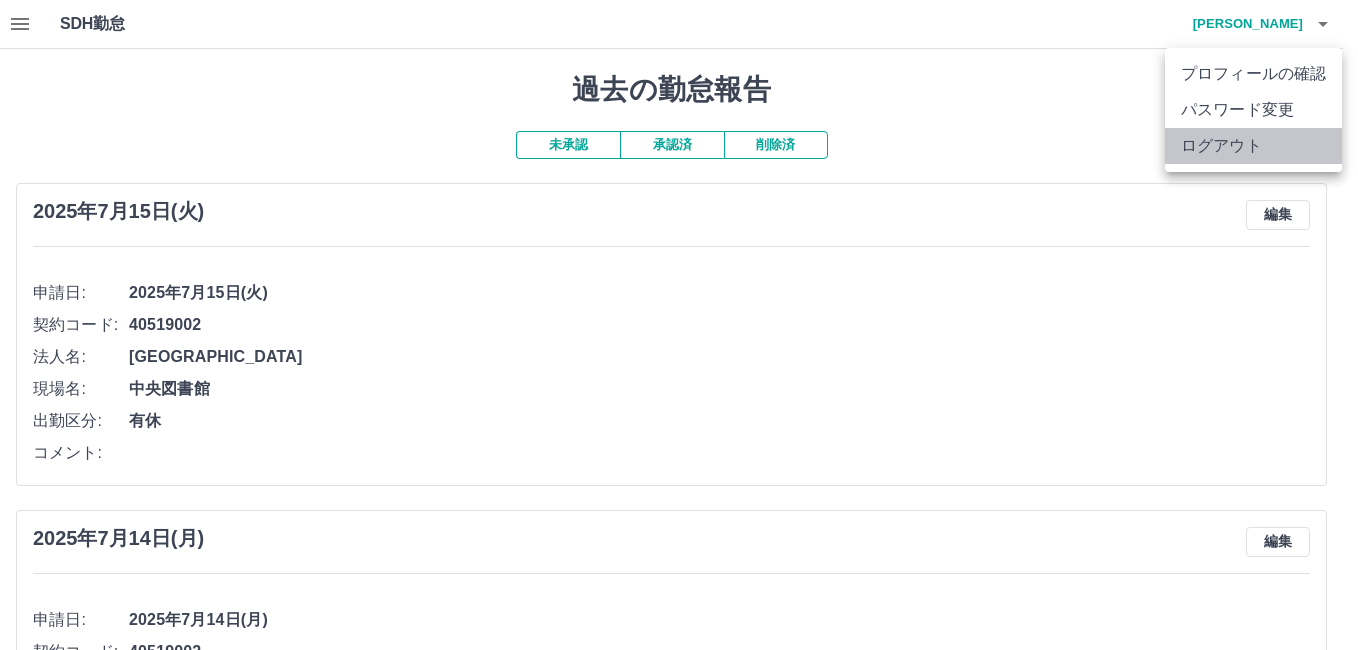 click on "ログアウト" at bounding box center [1253, 146] 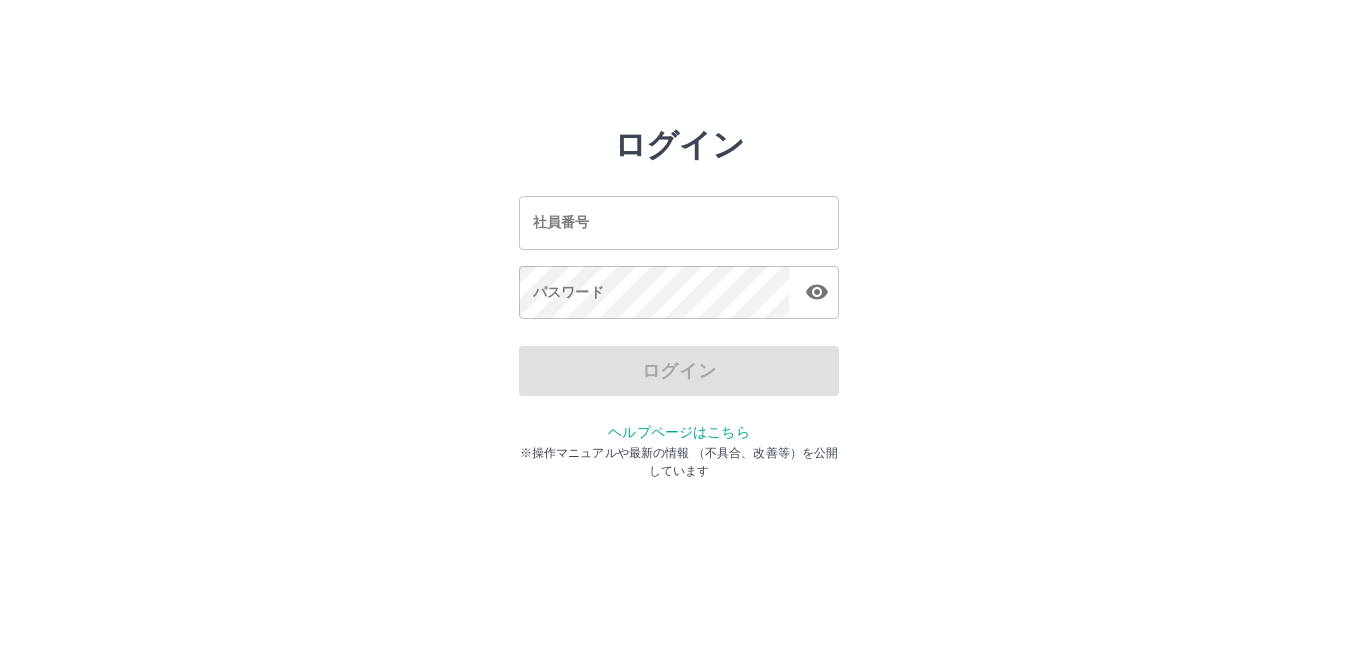 scroll, scrollTop: 0, scrollLeft: 0, axis: both 